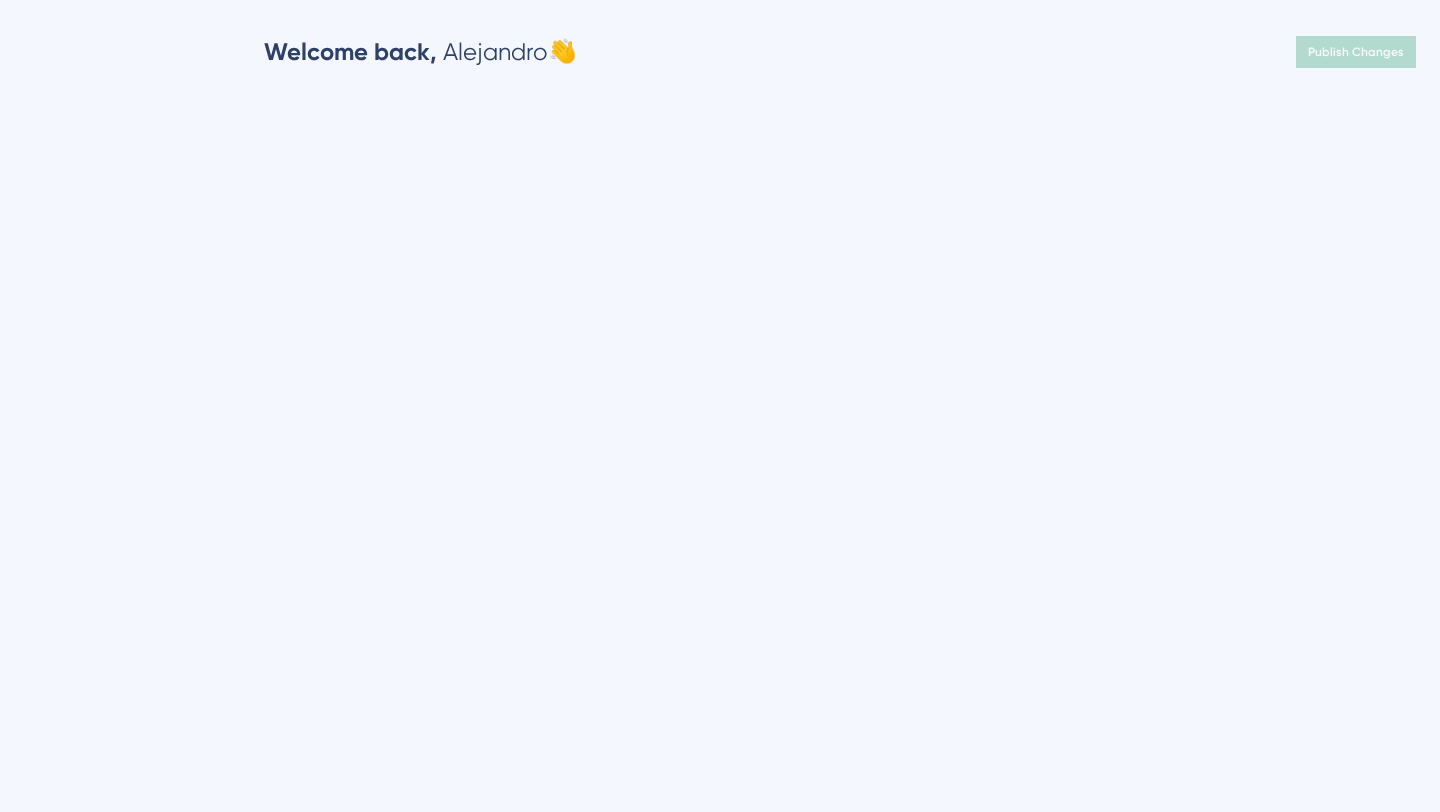 scroll, scrollTop: 0, scrollLeft: 0, axis: both 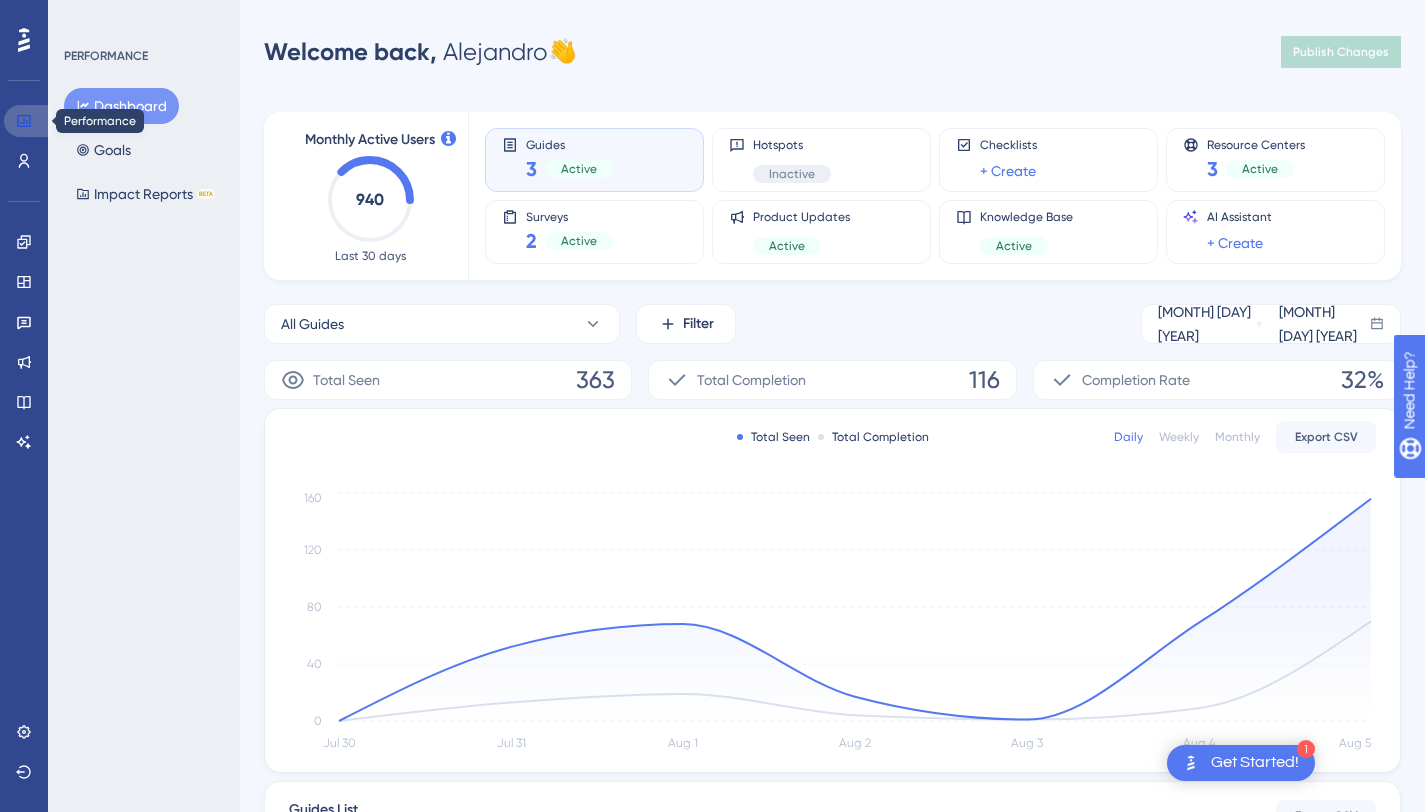 click 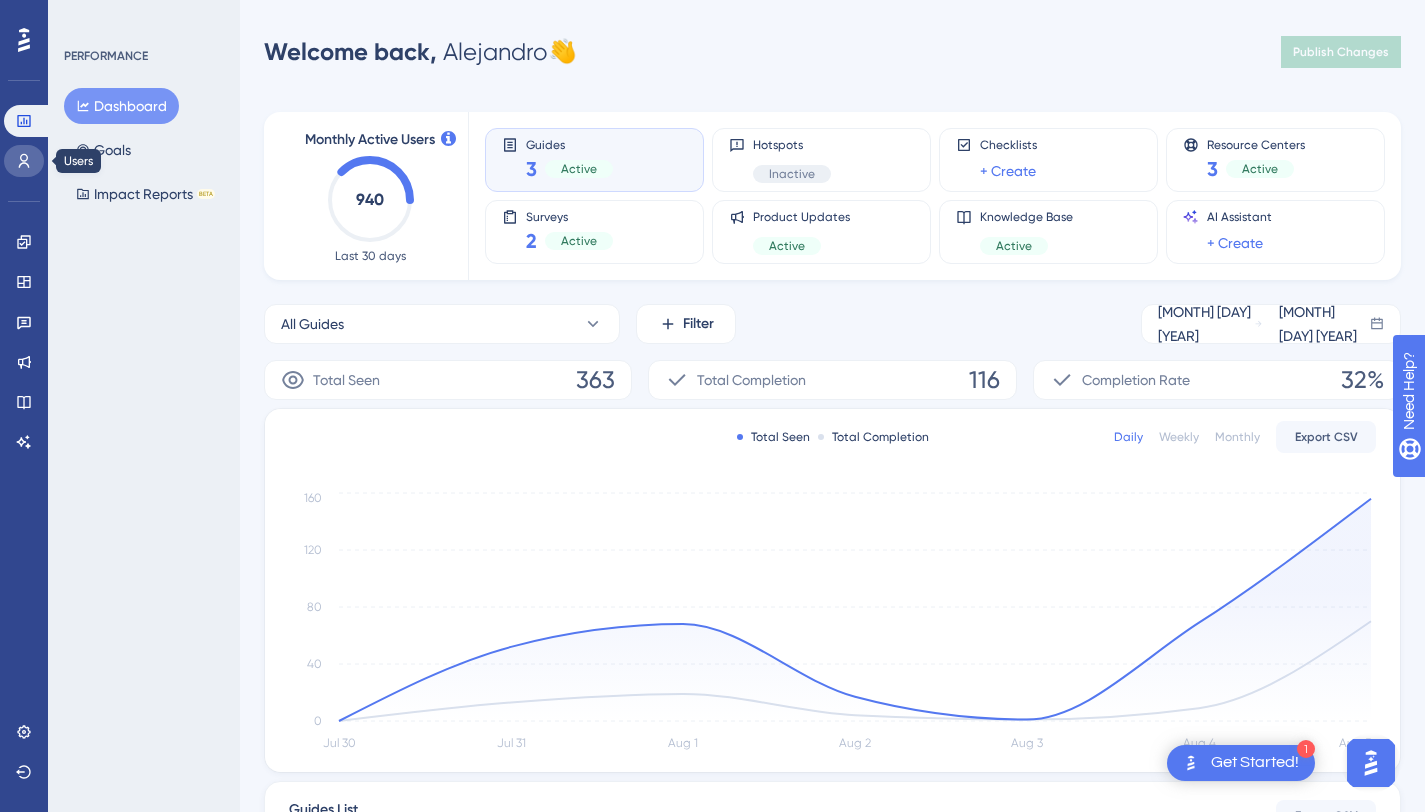 click 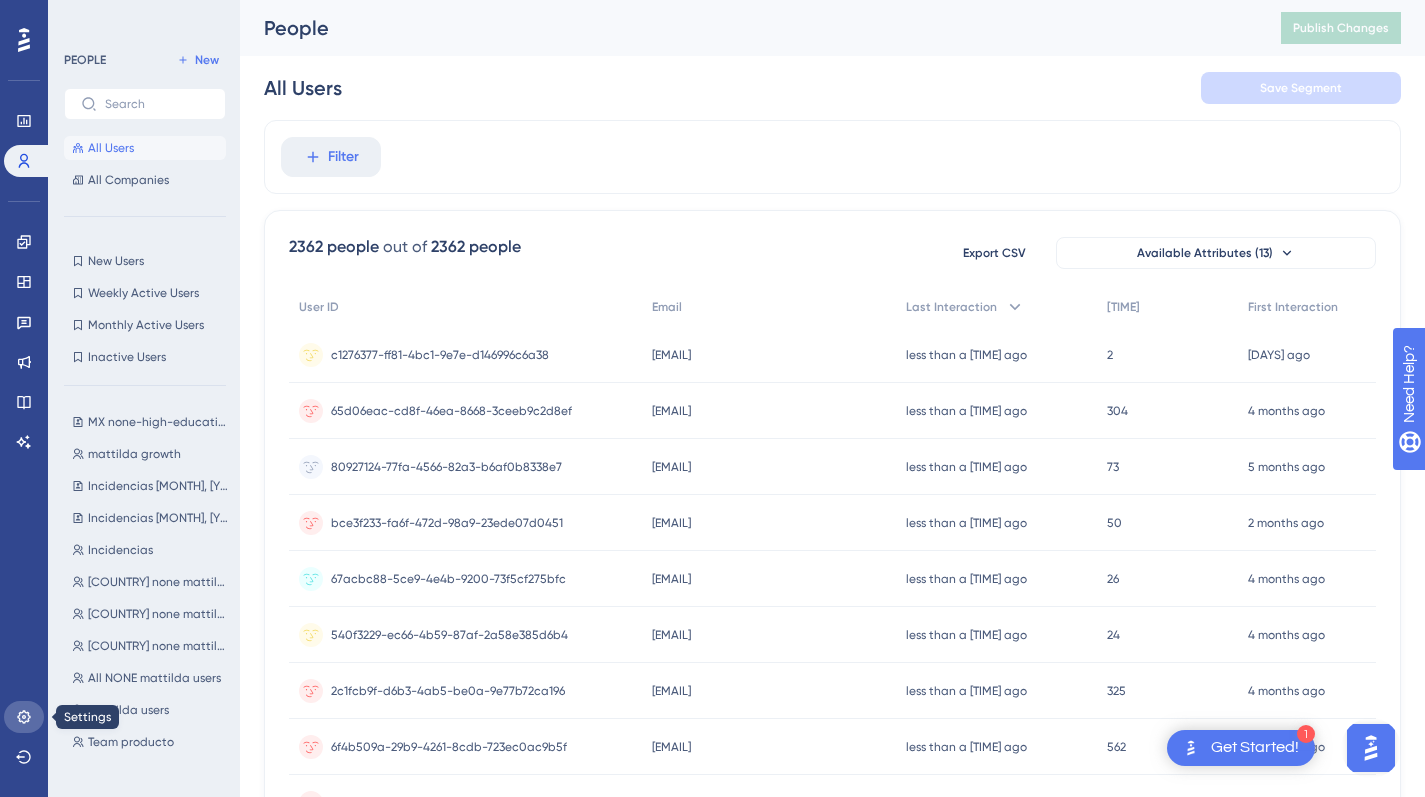 click at bounding box center (24, 717) 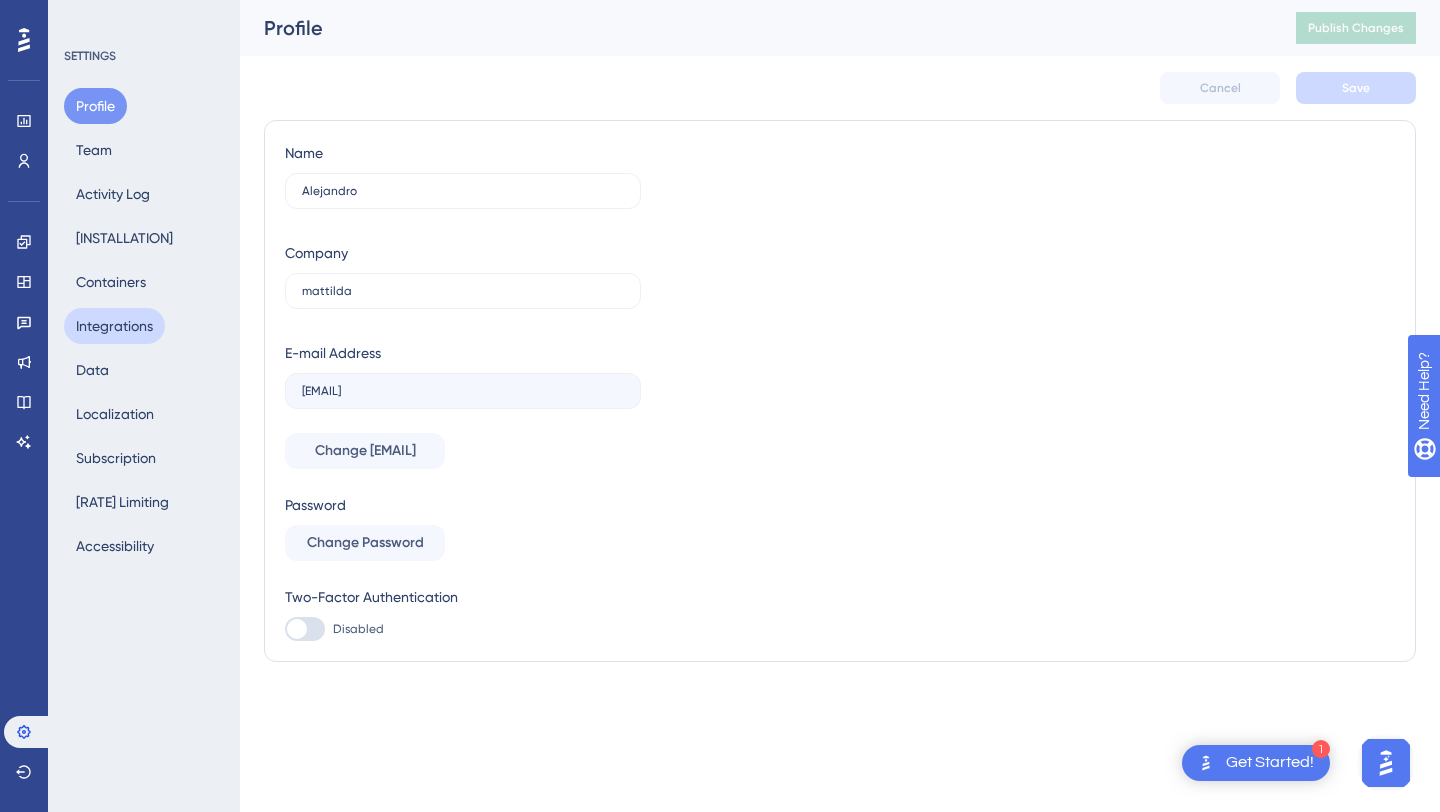 click on "Integrations" at bounding box center [114, 326] 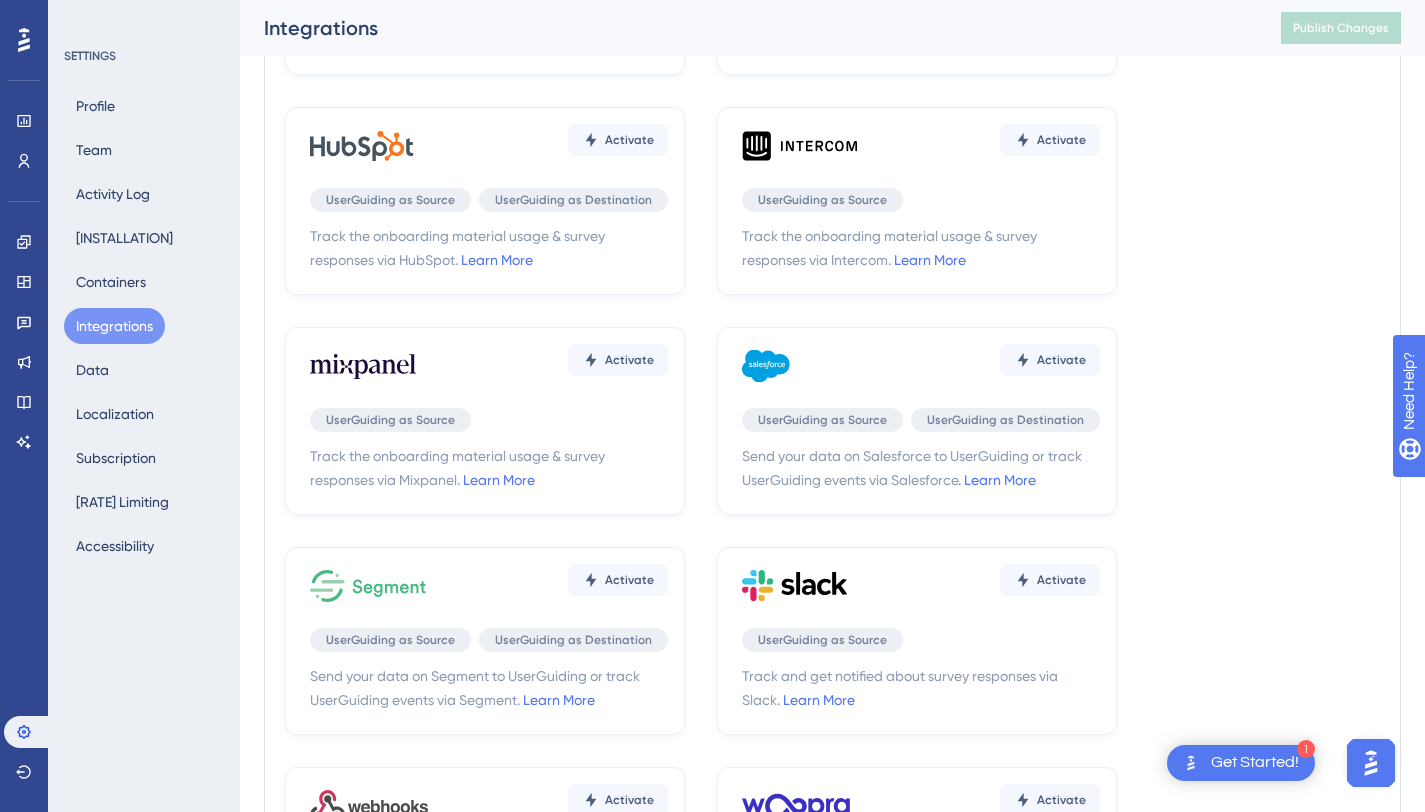 scroll, scrollTop: 554, scrollLeft: 0, axis: vertical 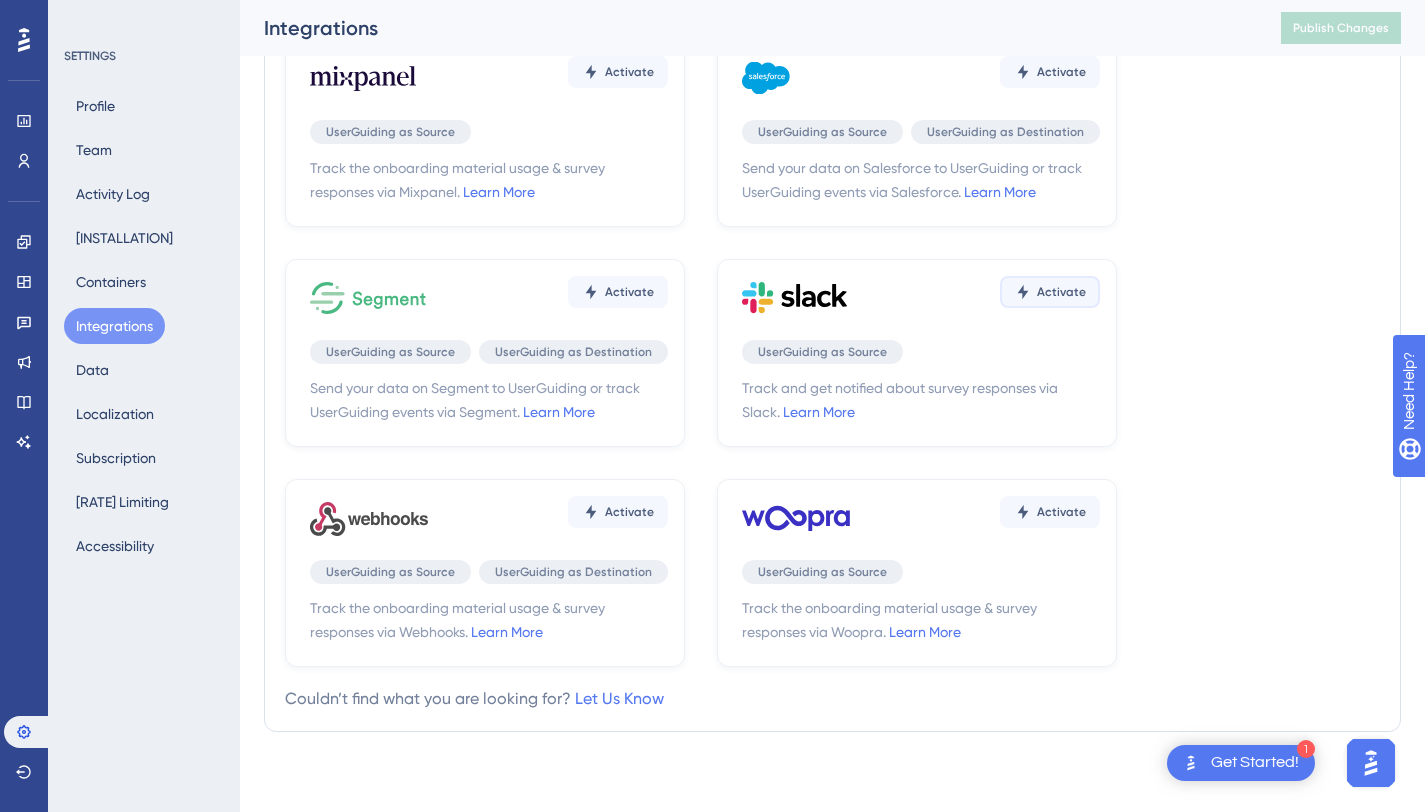 click on "Activate" at bounding box center (618, -368) 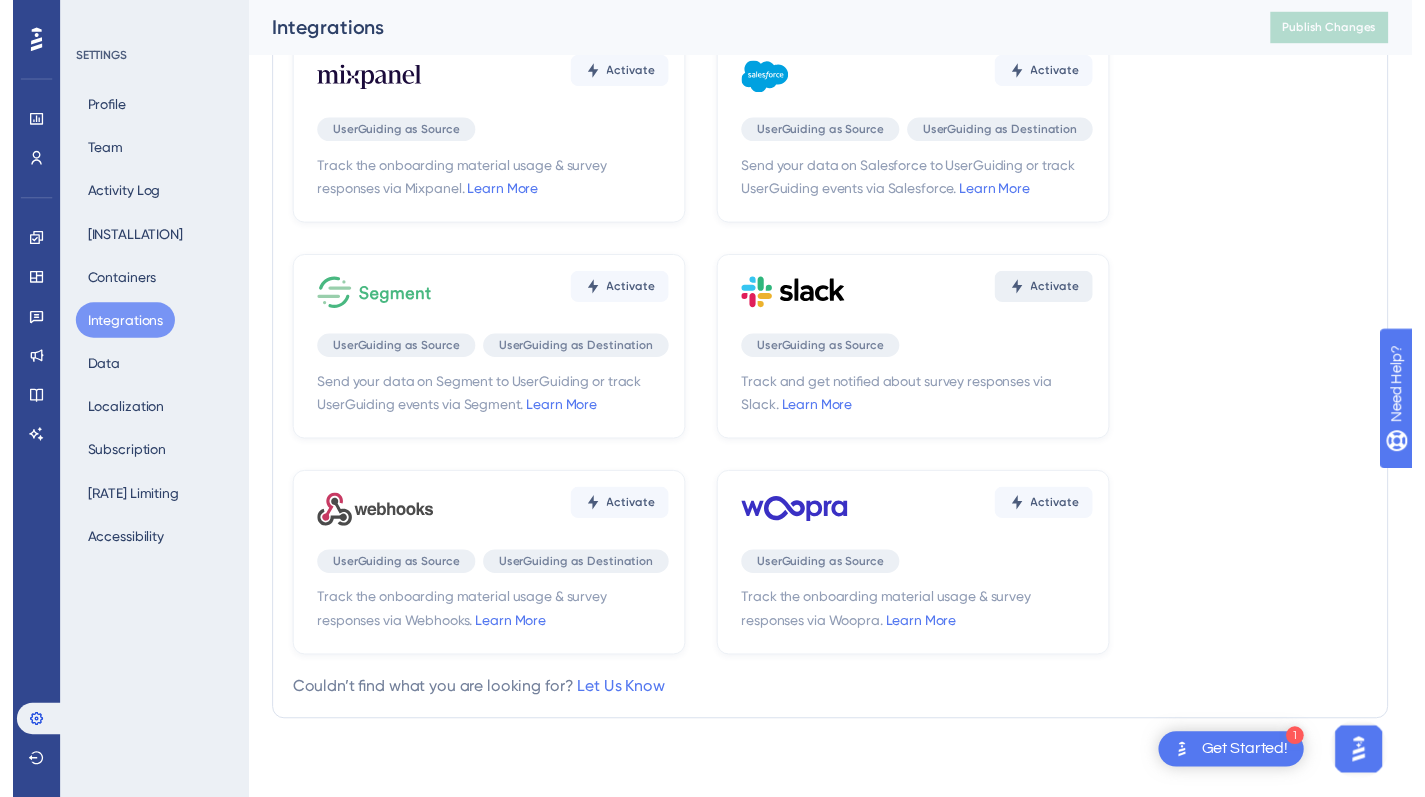 scroll, scrollTop: 0, scrollLeft: 0, axis: both 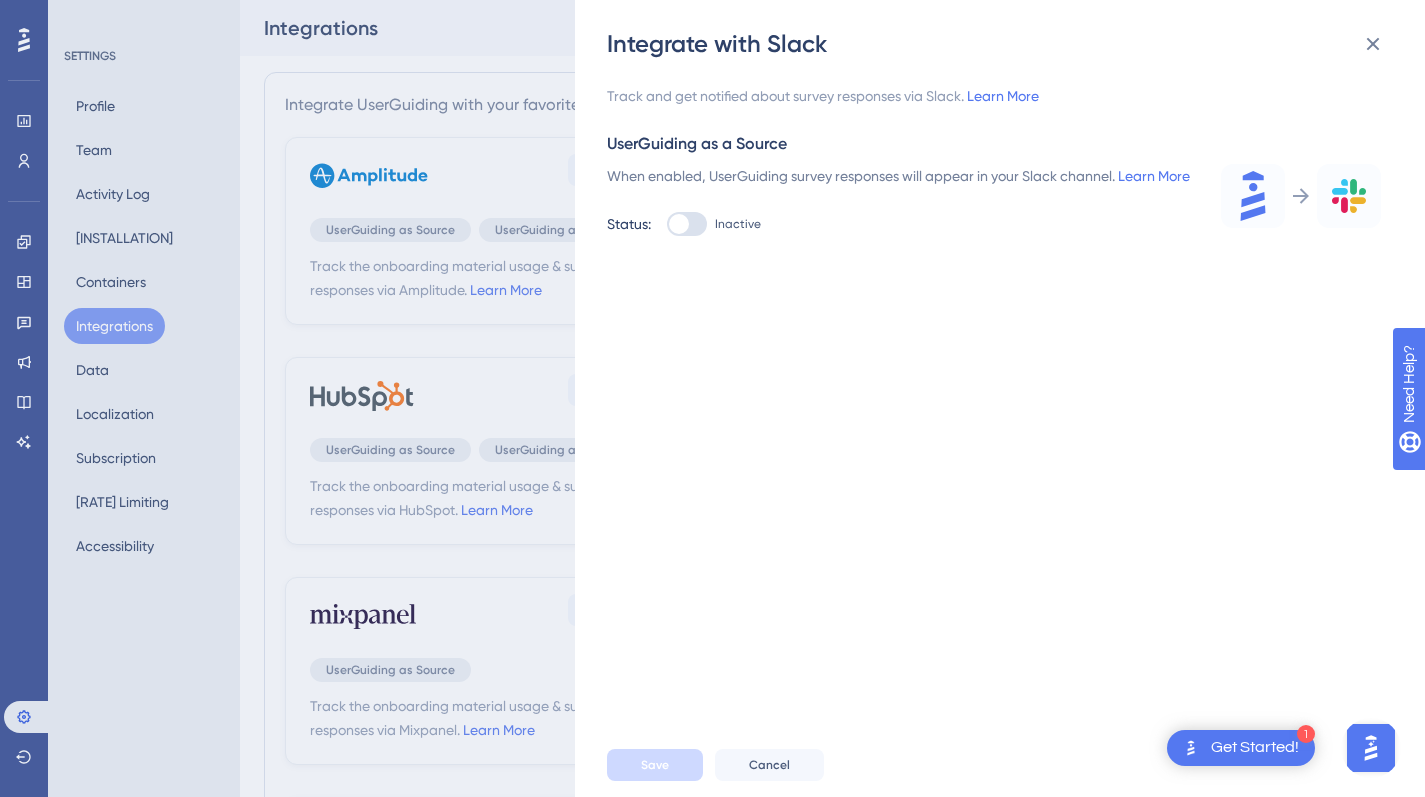 click at bounding box center (679, 224) 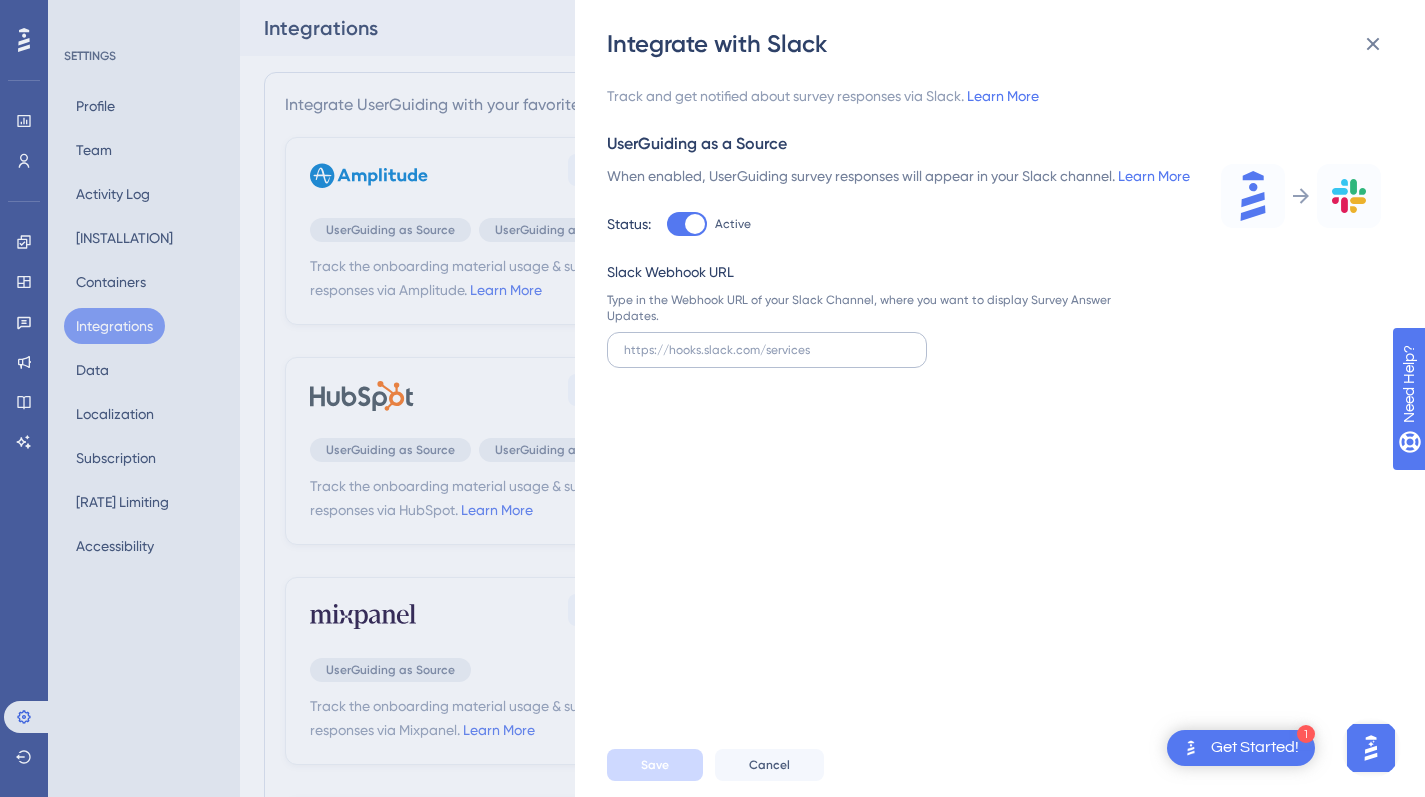 click at bounding box center [767, 350] 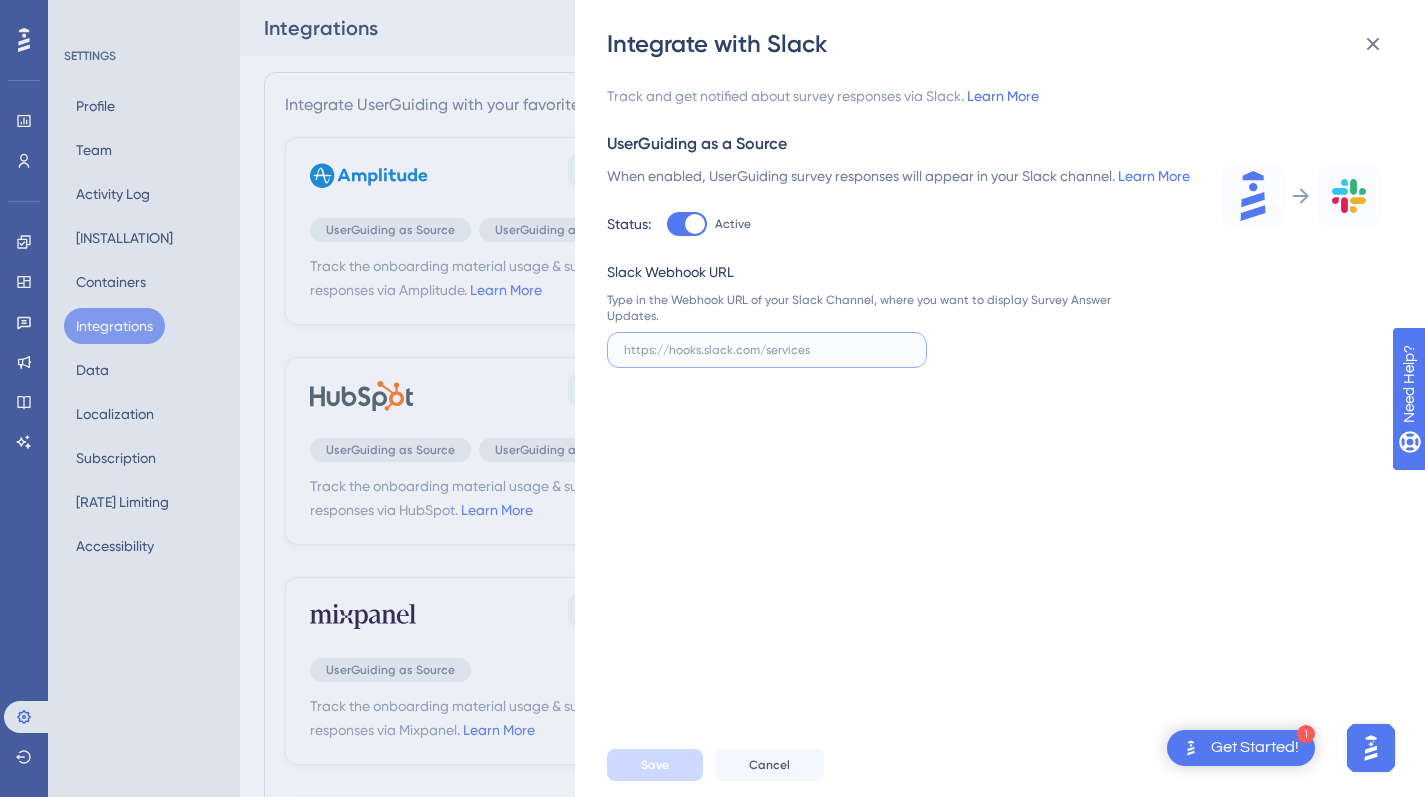 click at bounding box center (767, 350) 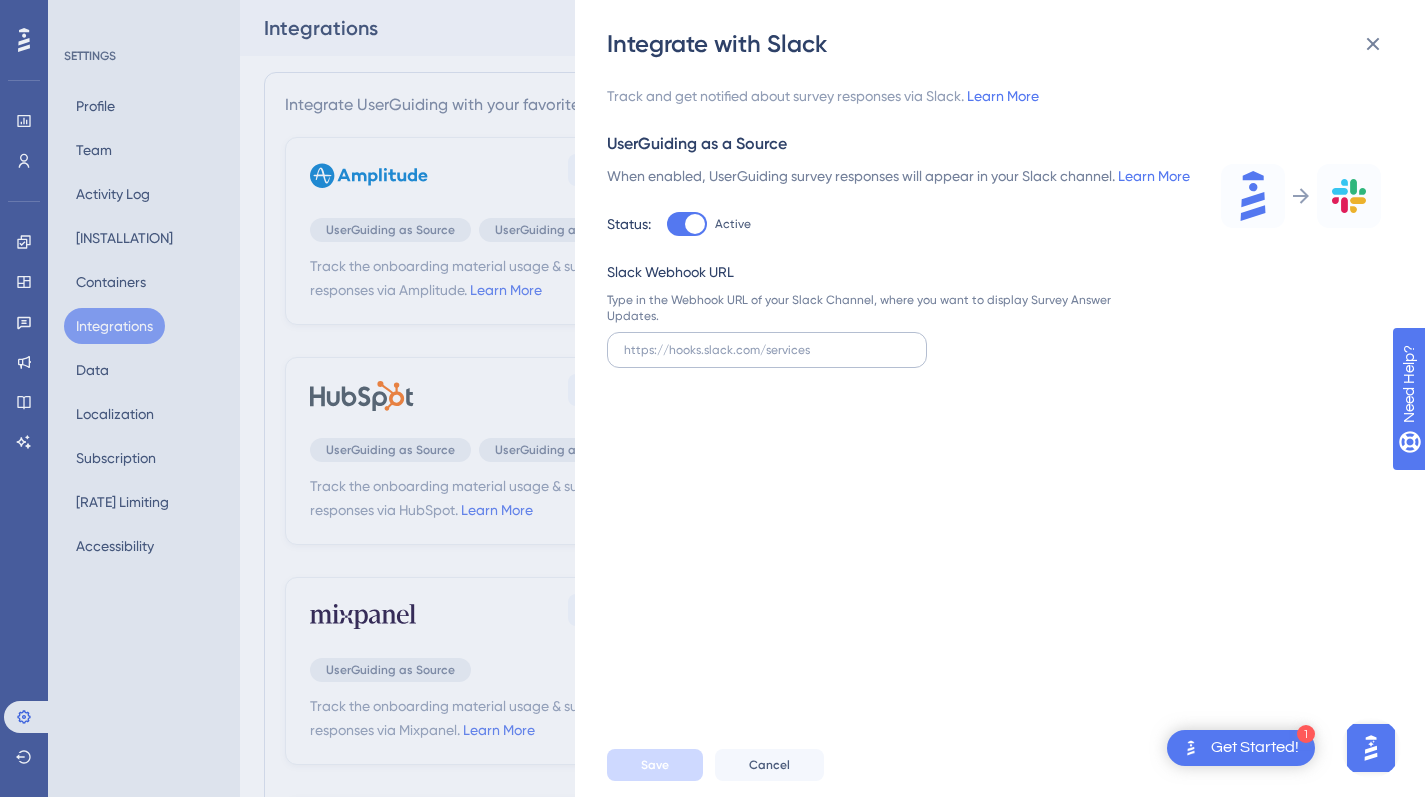 click at bounding box center [767, 350] 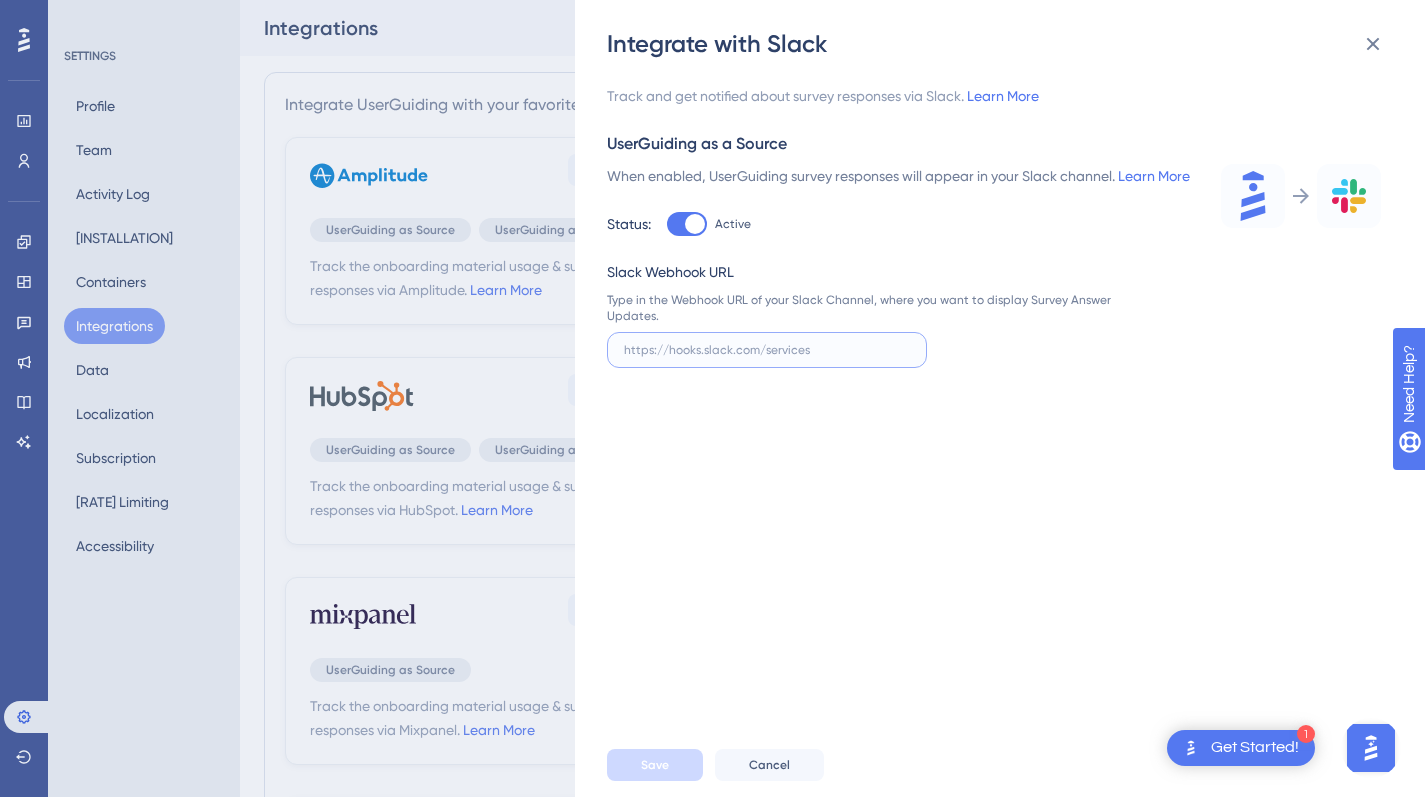 paste on "[URL]" 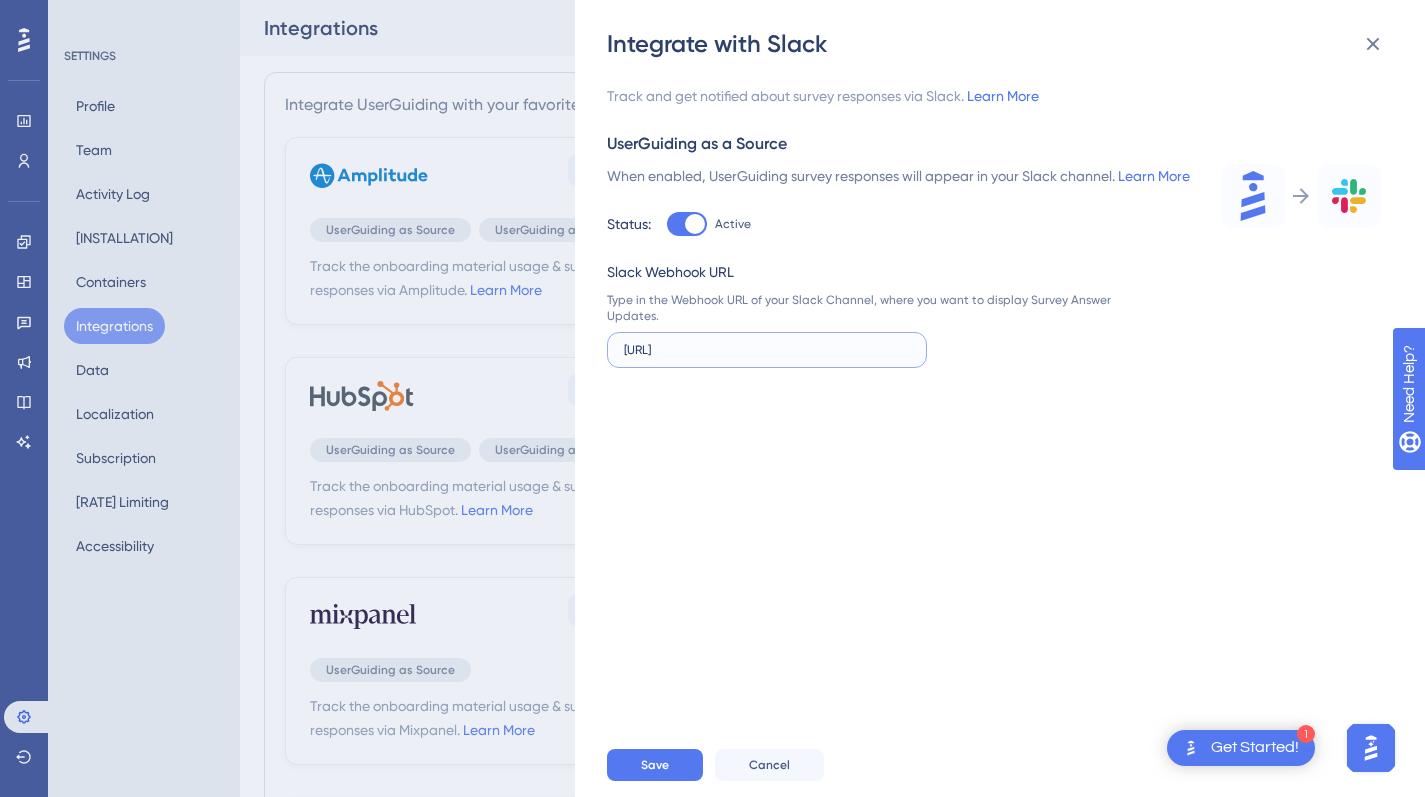 scroll, scrollTop: 0, scrollLeft: 233, axis: horizontal 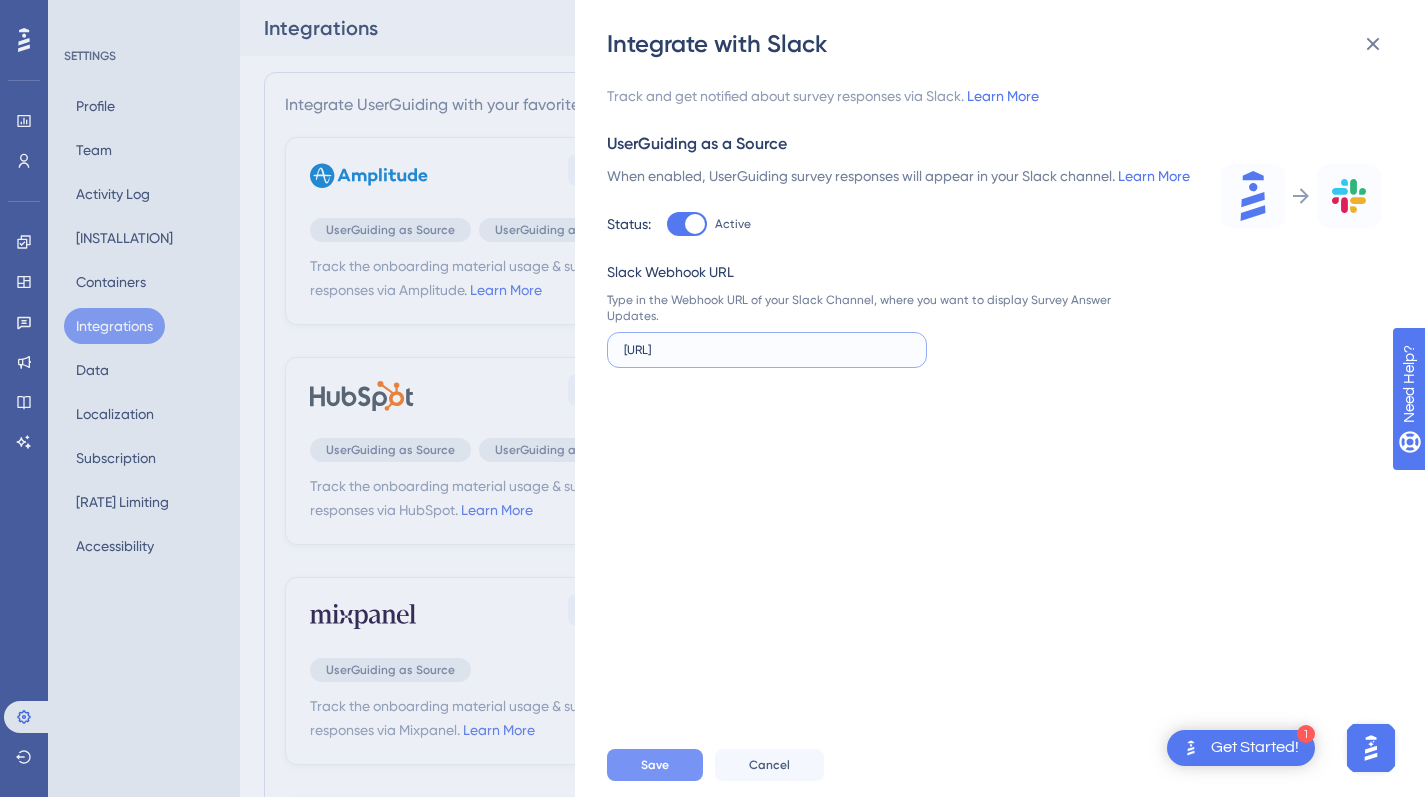type on "[URL]" 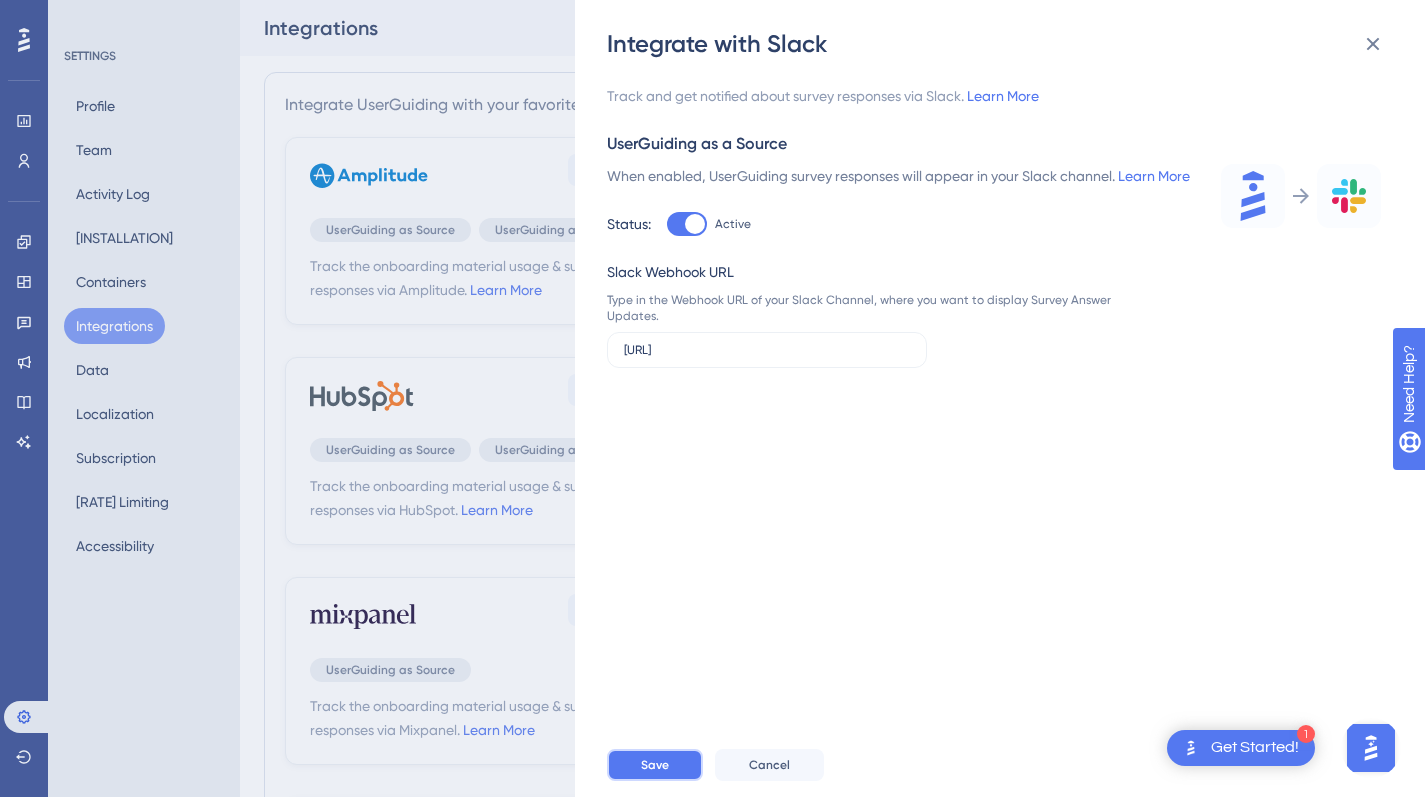 click on "Save" at bounding box center (655, 765) 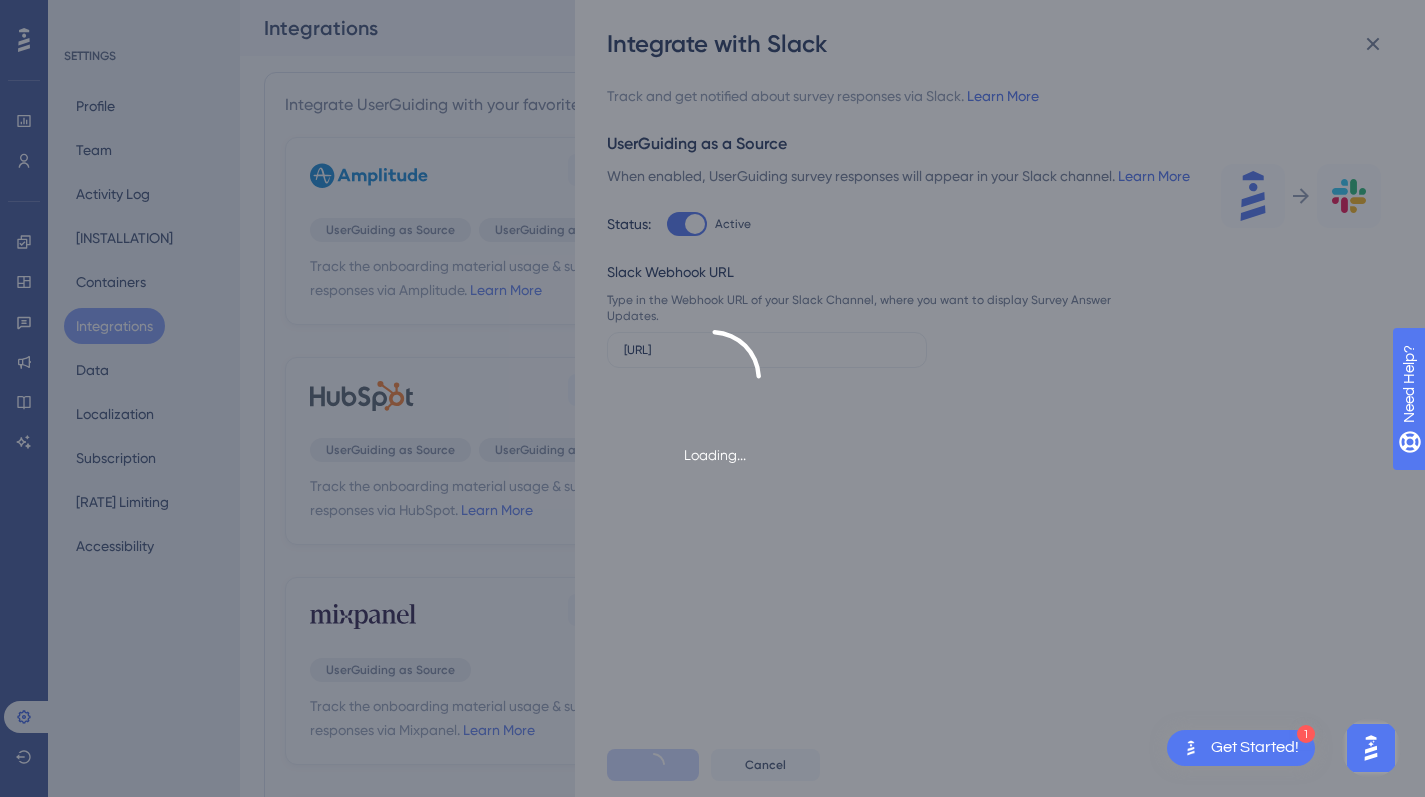 scroll, scrollTop: 0, scrollLeft: 0, axis: both 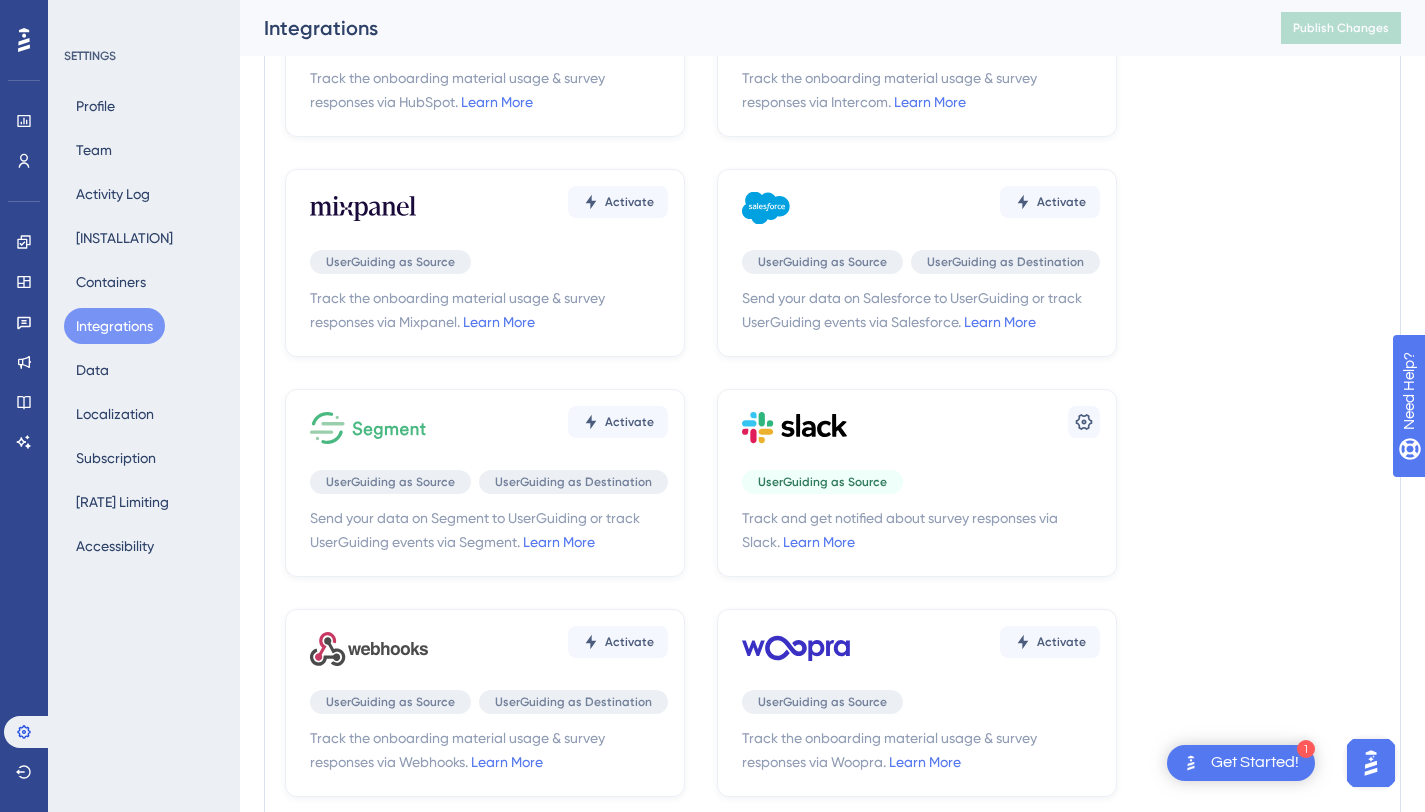 click on "Settings UserGuiding as Source Track and get notified about survey responses via Slack.   Learn More" at bounding box center (917, 483) 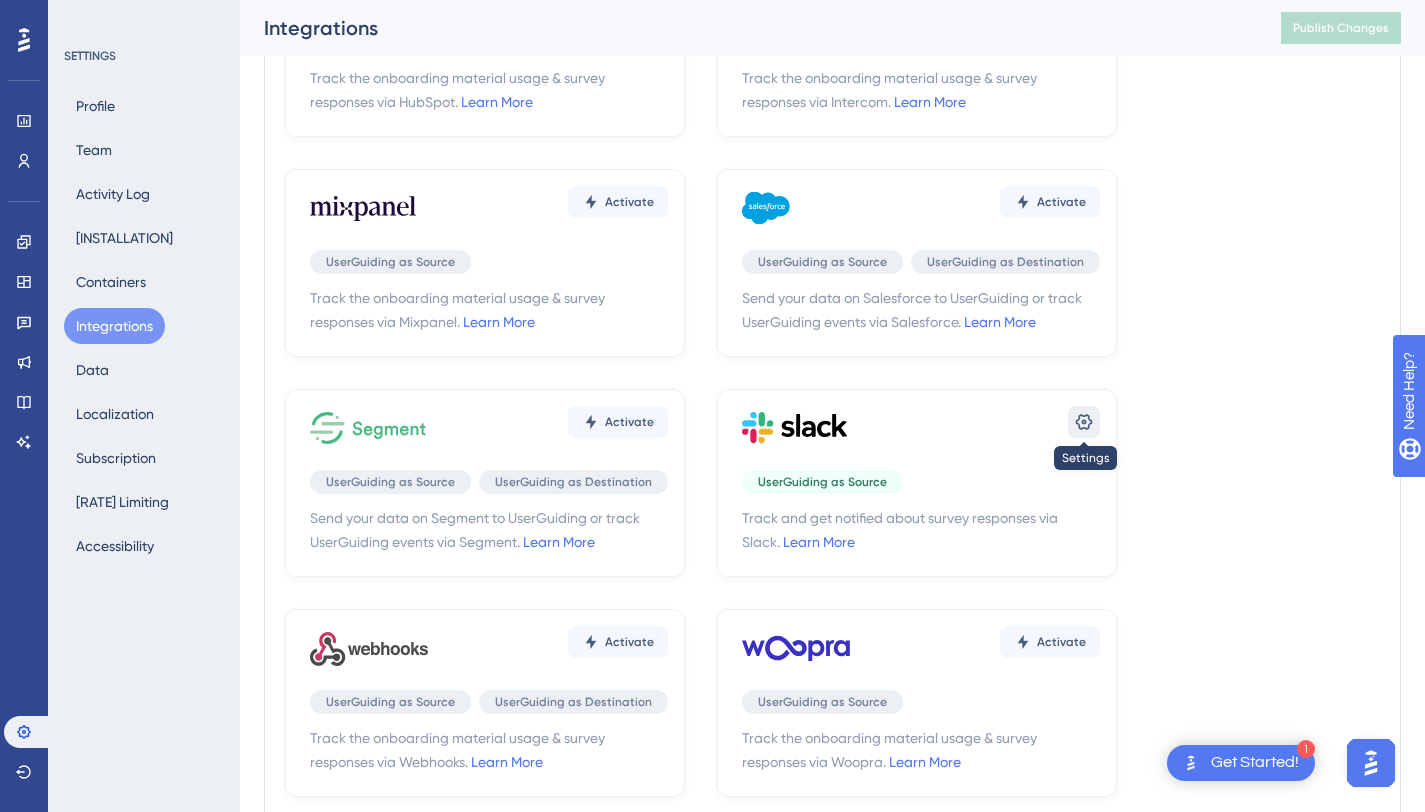click at bounding box center [1084, 422] 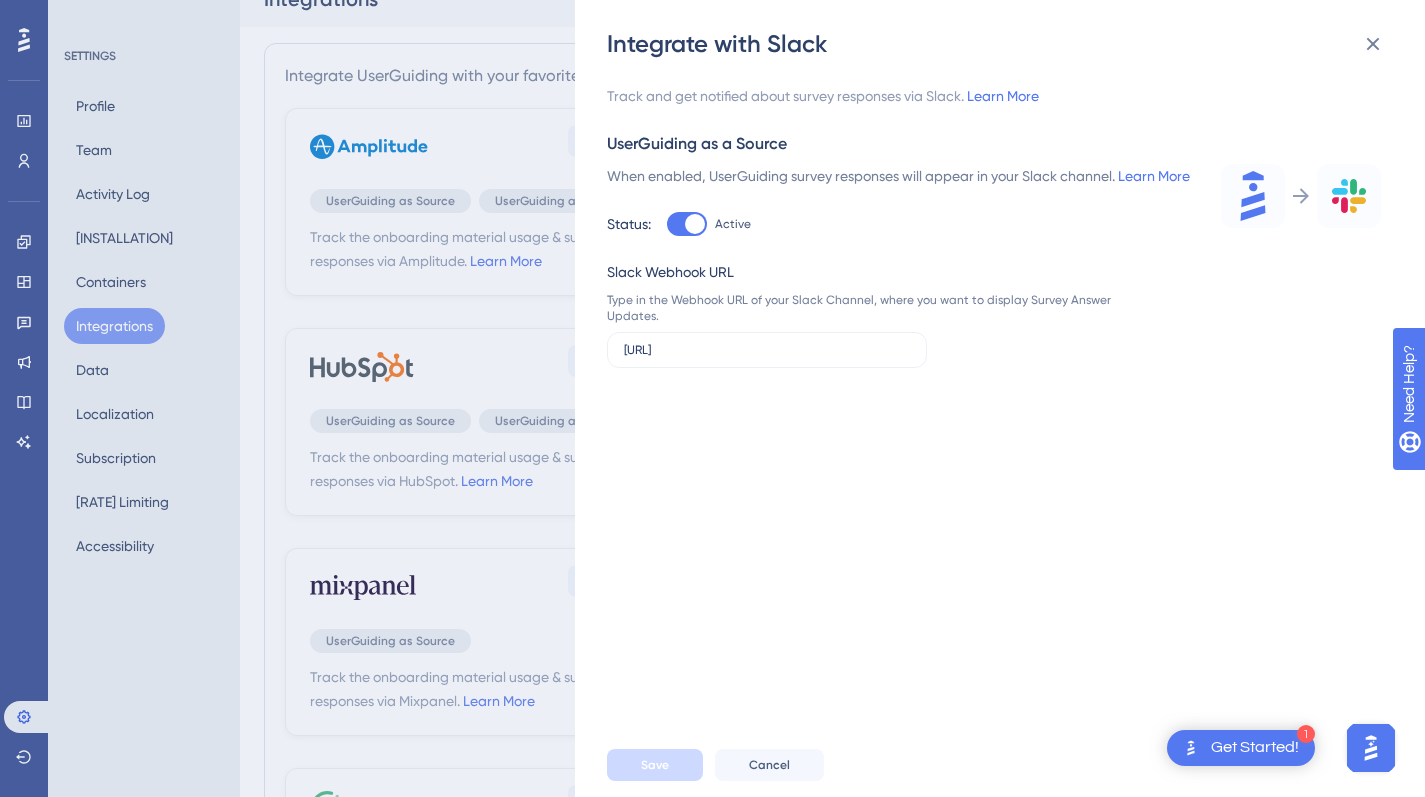 scroll, scrollTop: 31, scrollLeft: 0, axis: vertical 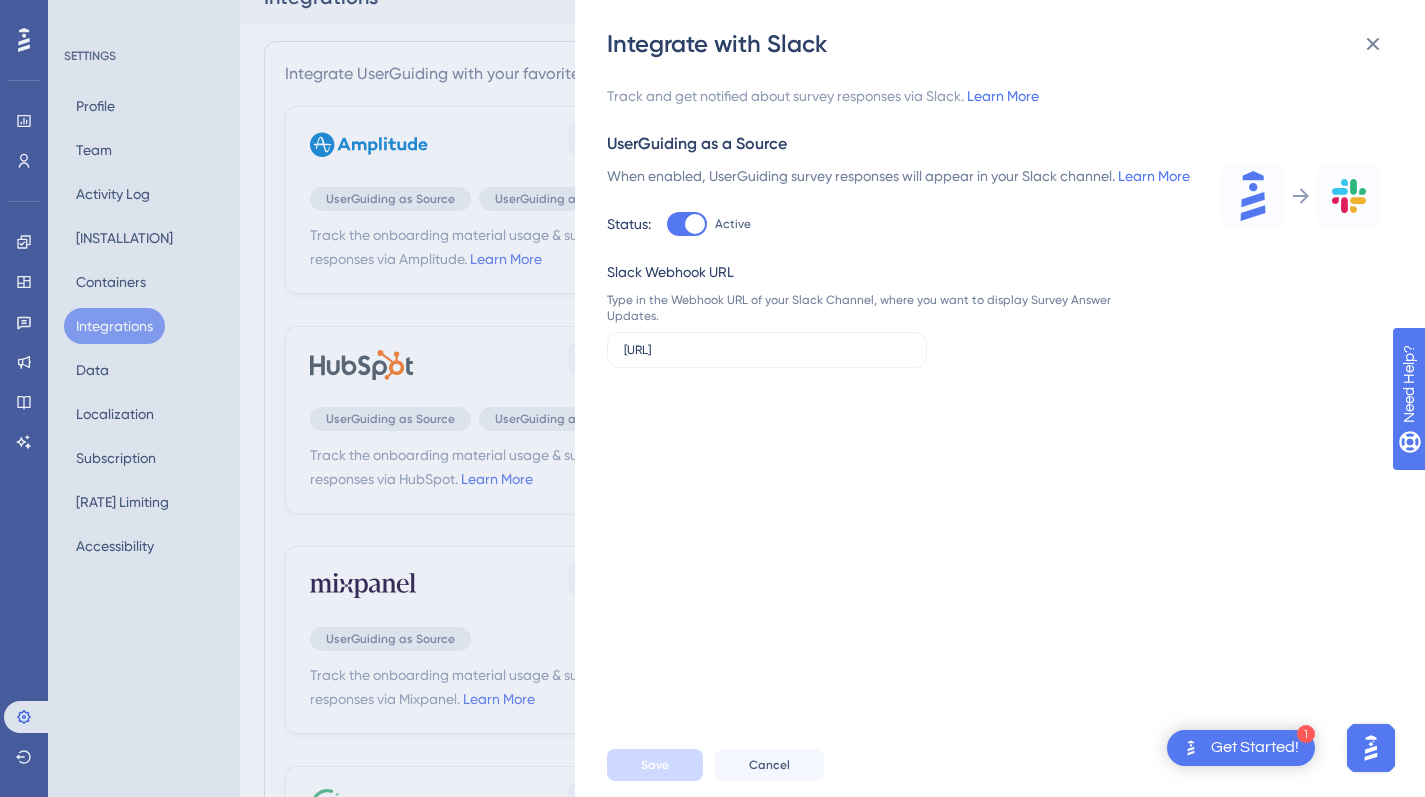 drag, startPoint x: 1242, startPoint y: 194, endPoint x: 1370, endPoint y: 193, distance: 128.0039 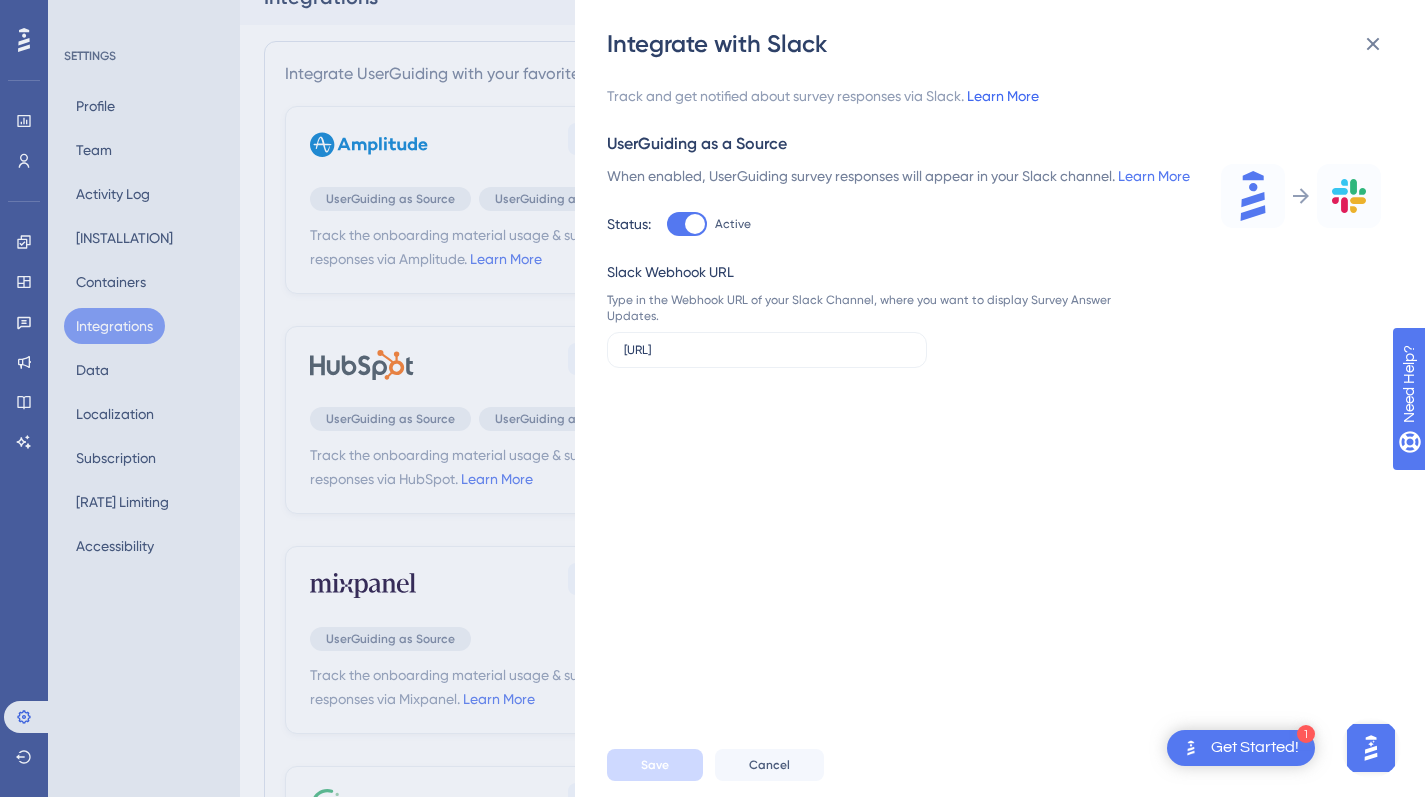 click on "Learn More" at bounding box center [1003, 96] 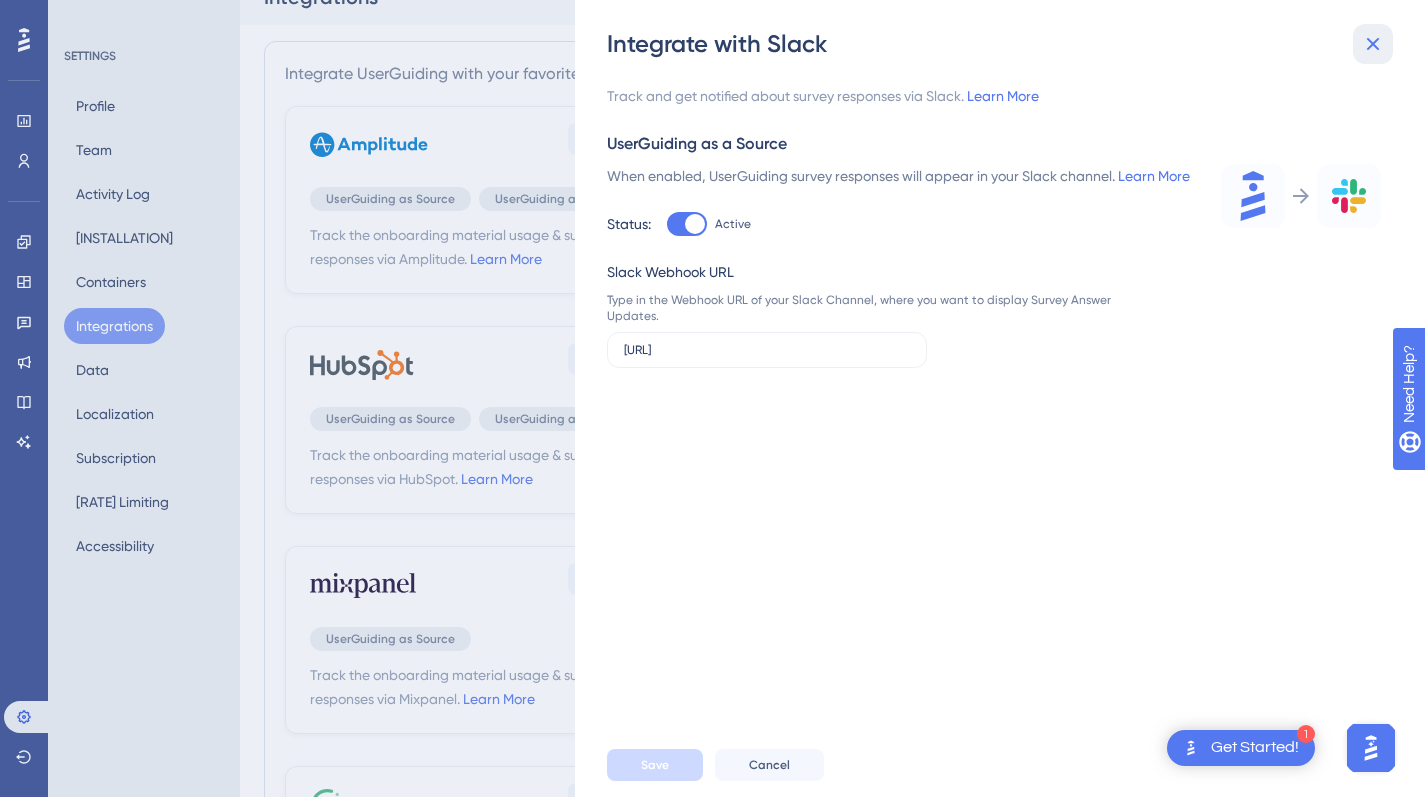 click 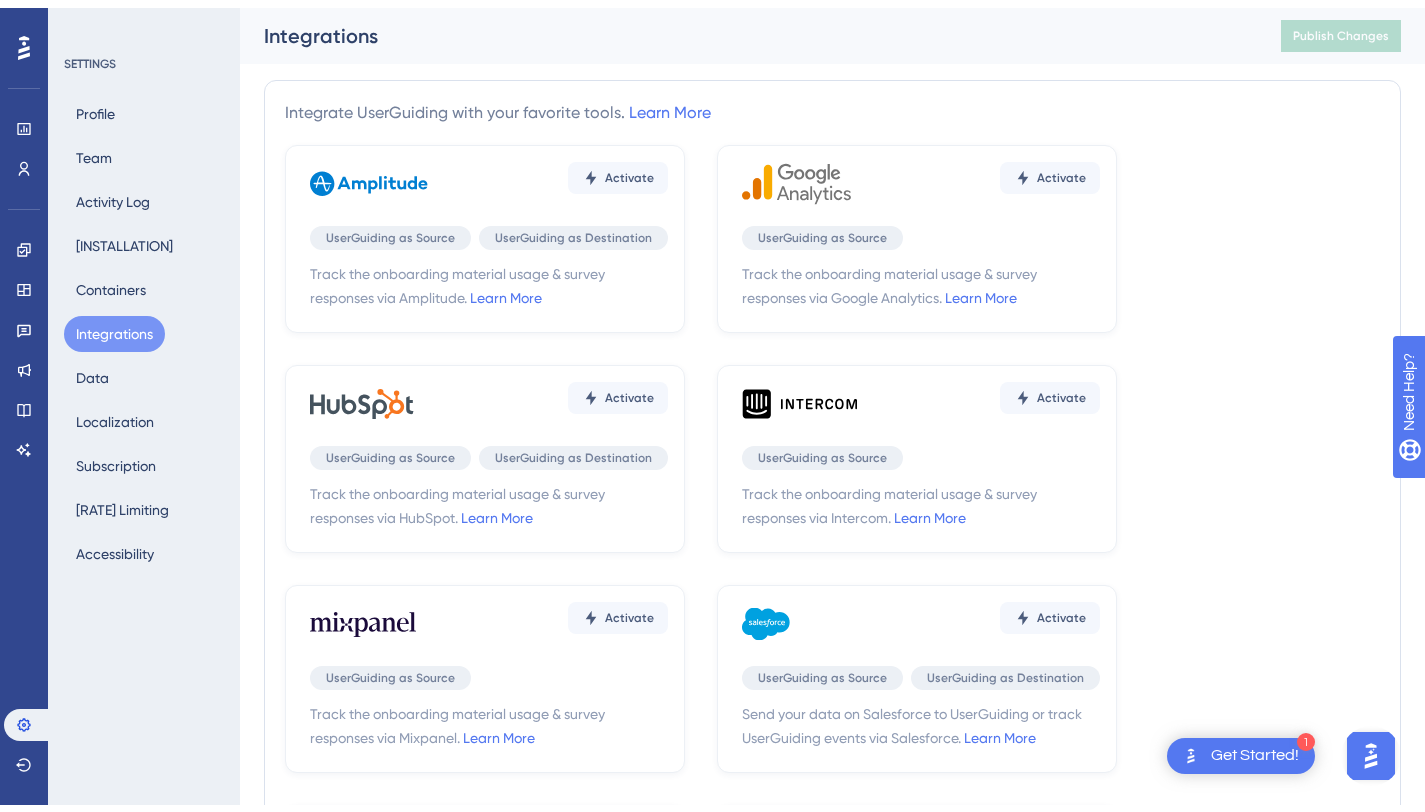 scroll, scrollTop: 554, scrollLeft: 0, axis: vertical 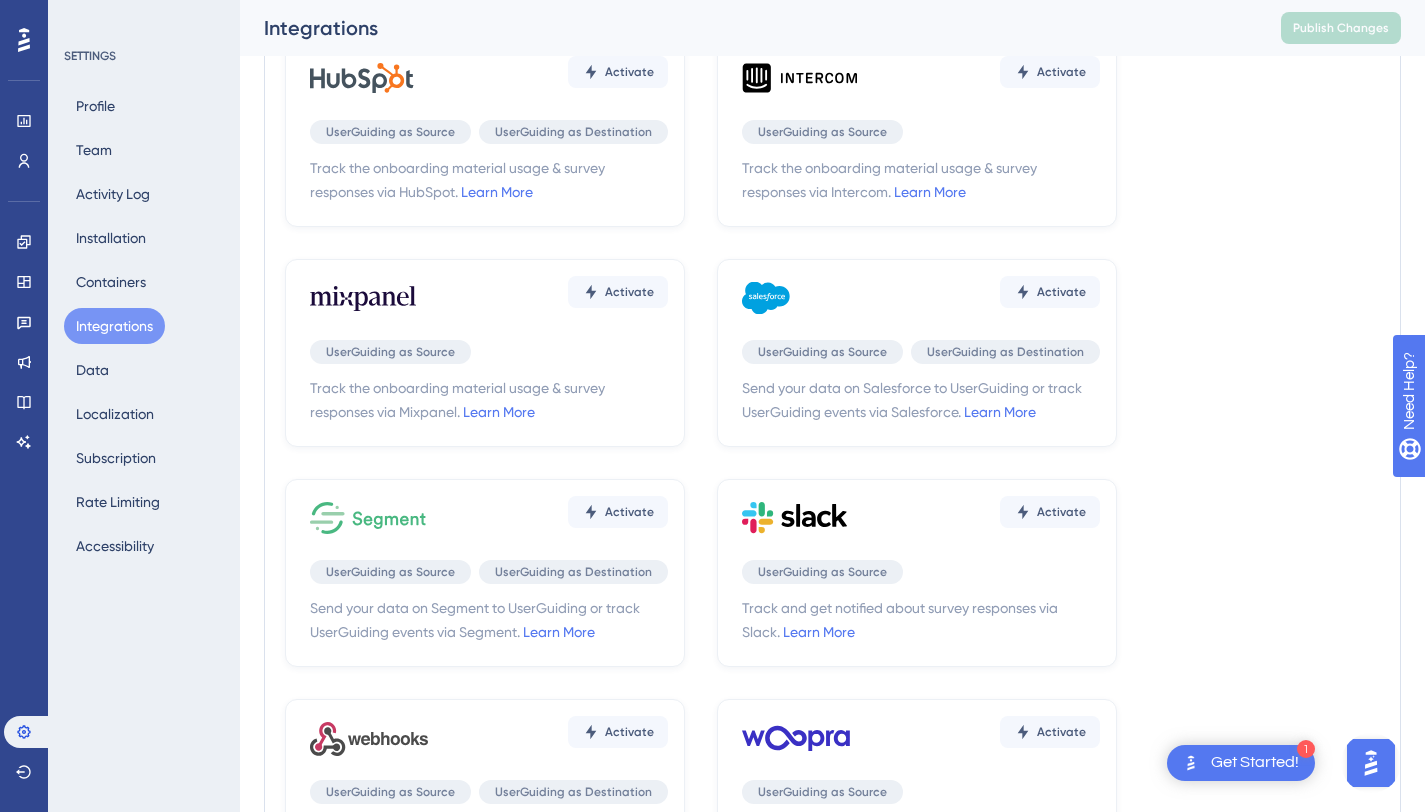 click on "Activate" at bounding box center (921, 518) 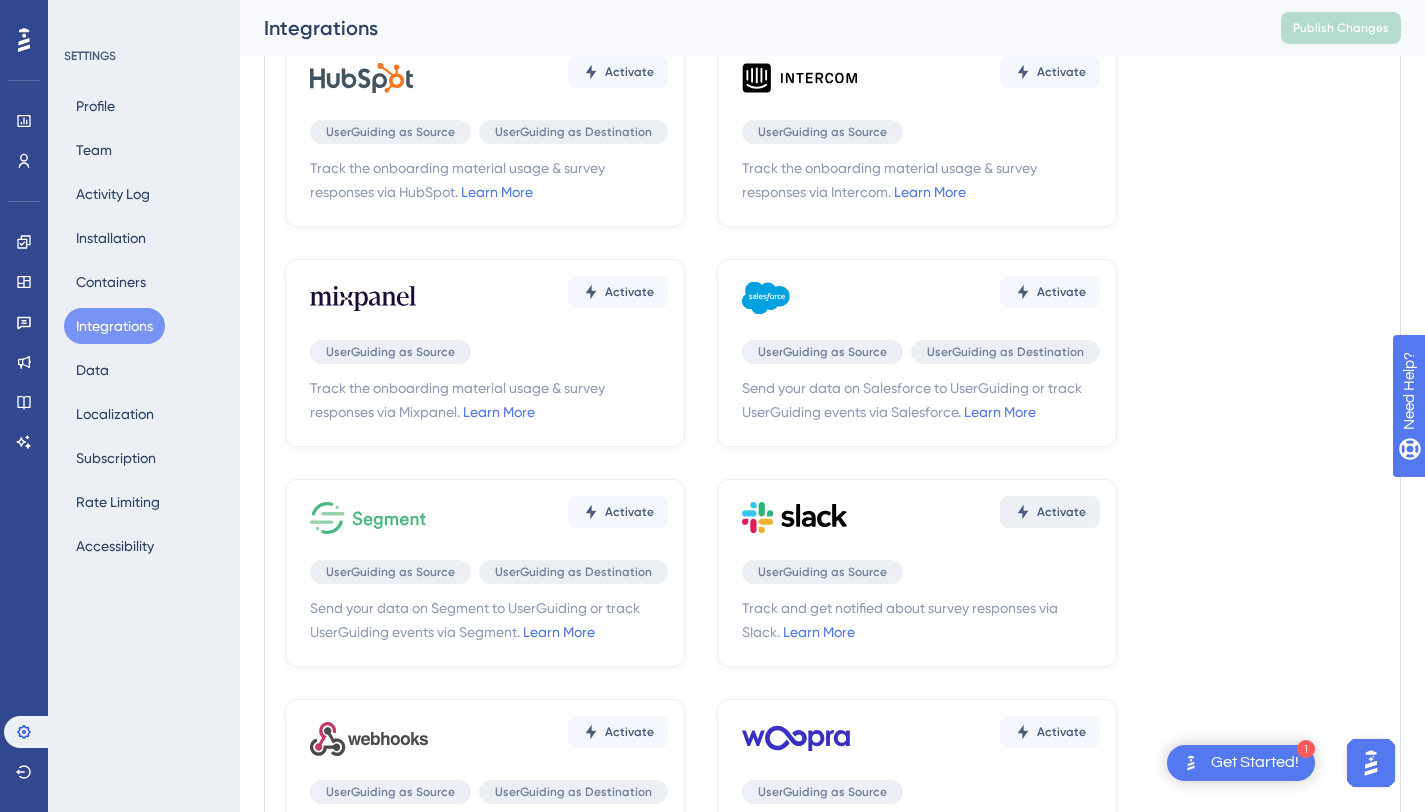 click on "Activate" at bounding box center [629, -148] 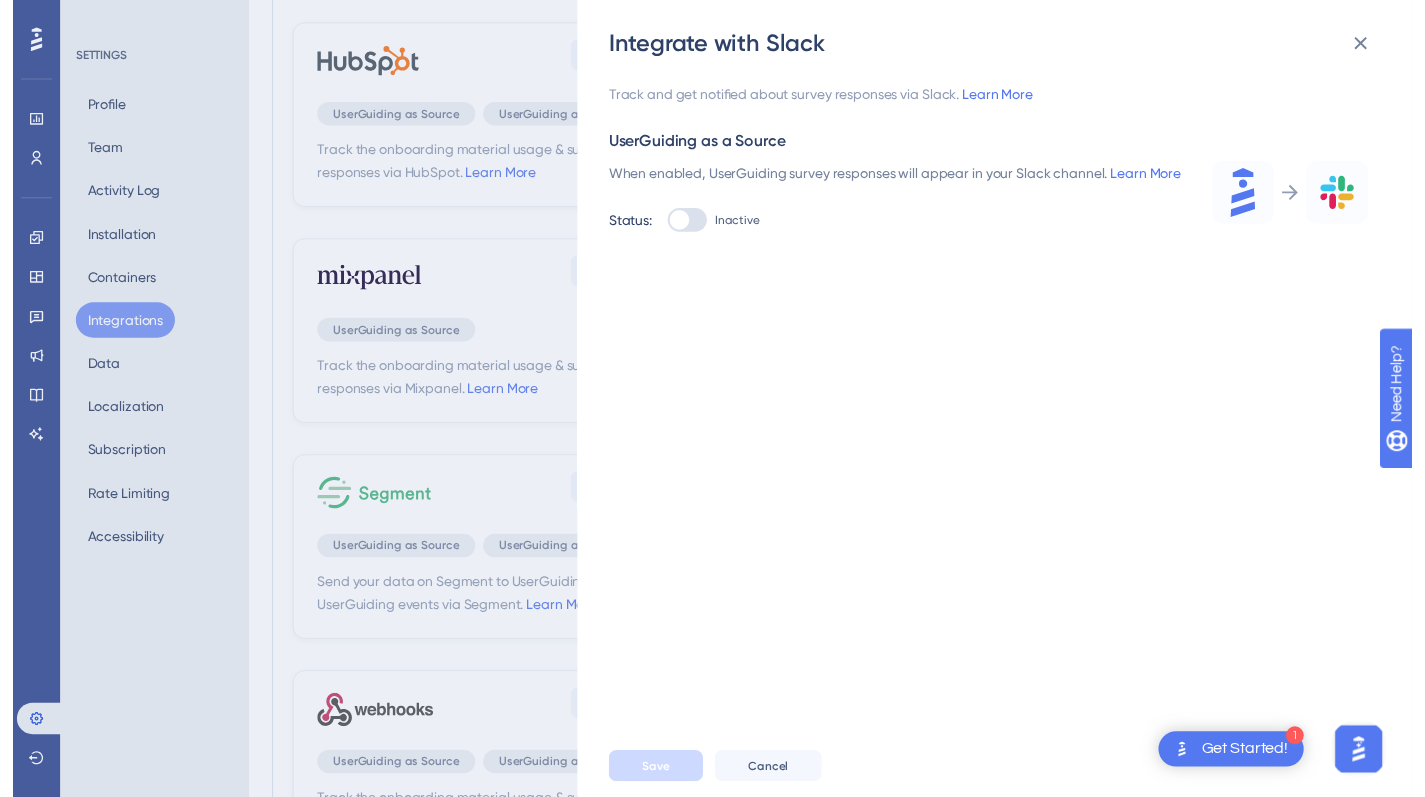 scroll, scrollTop: 0, scrollLeft: 0, axis: both 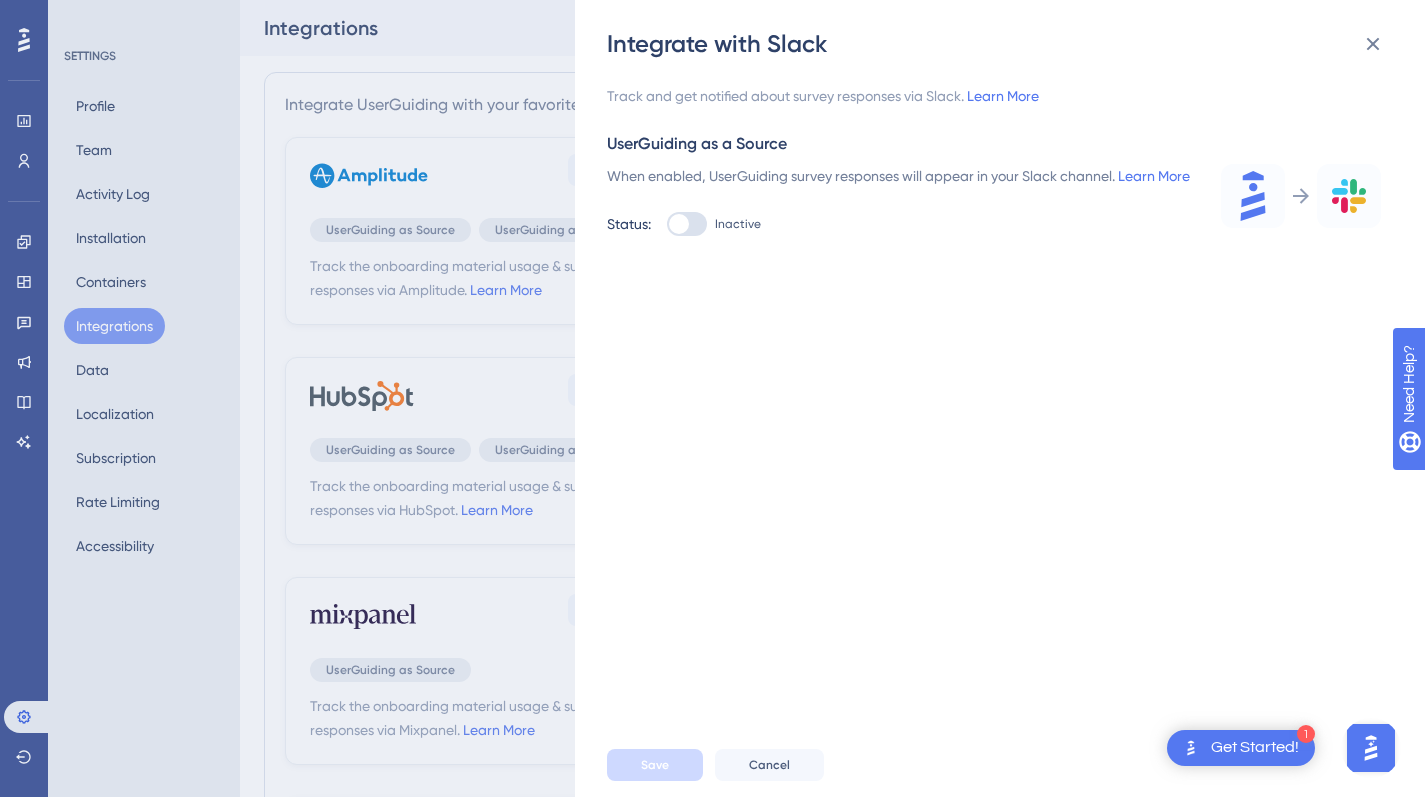 click at bounding box center (679, 224) 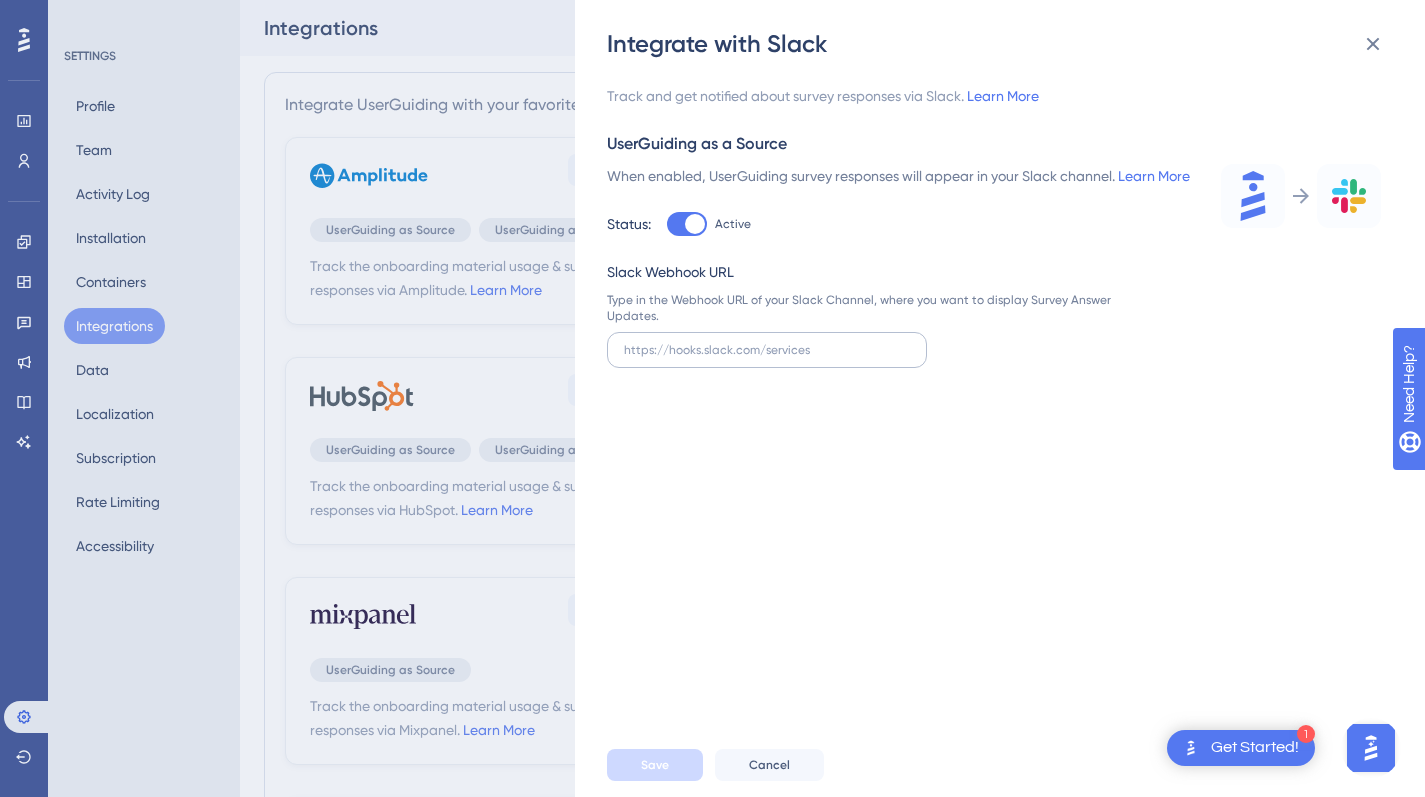 click at bounding box center (767, 350) 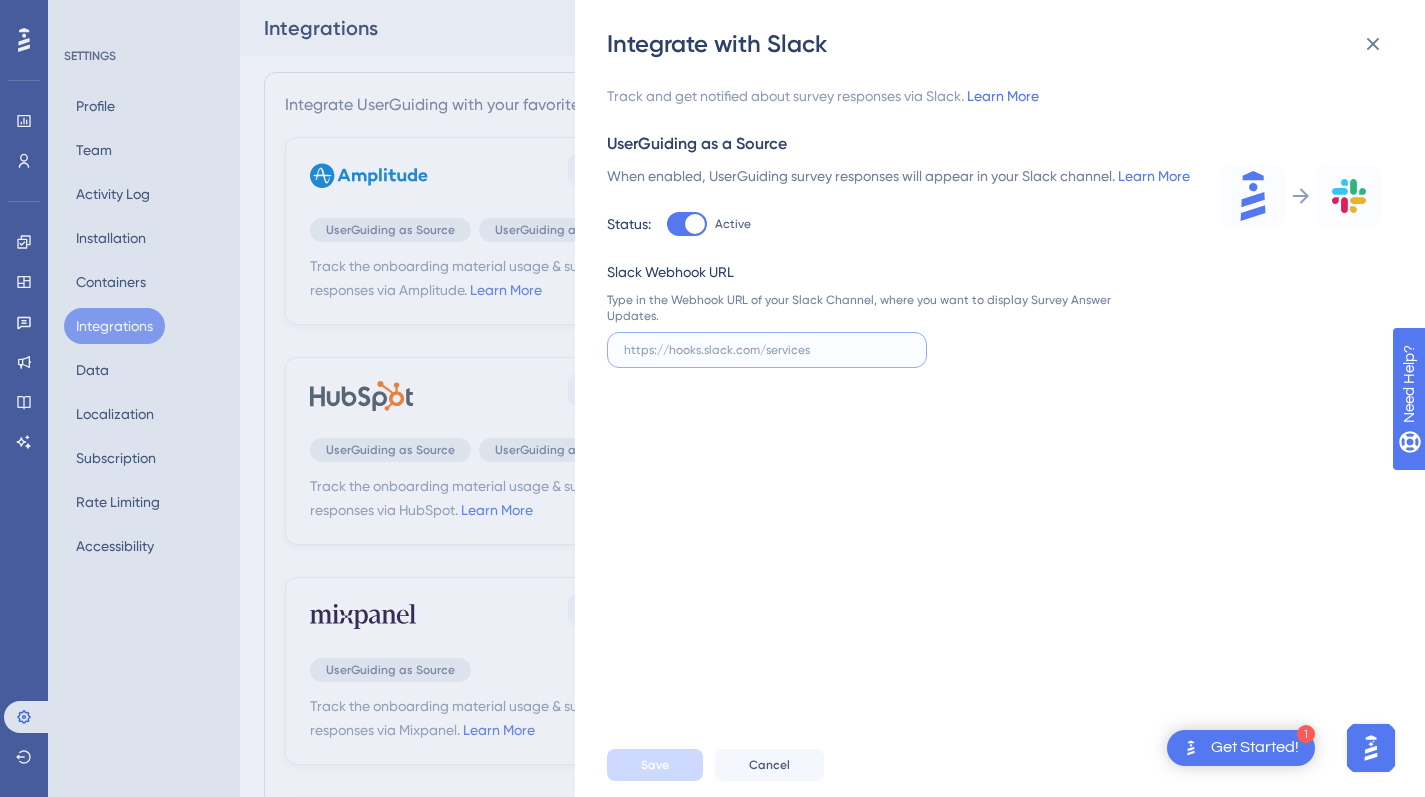 click at bounding box center [767, 350] 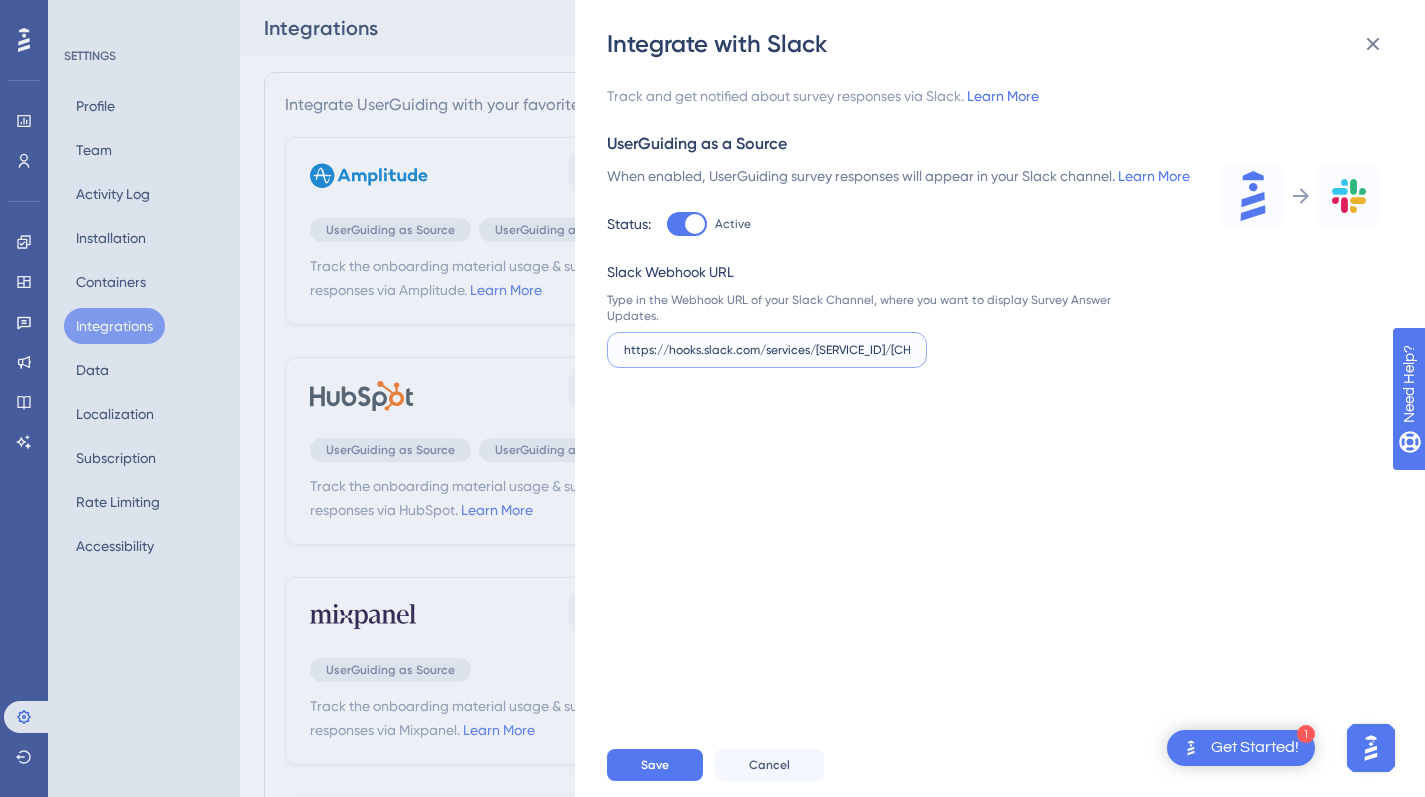 scroll, scrollTop: 0, scrollLeft: 233, axis: horizontal 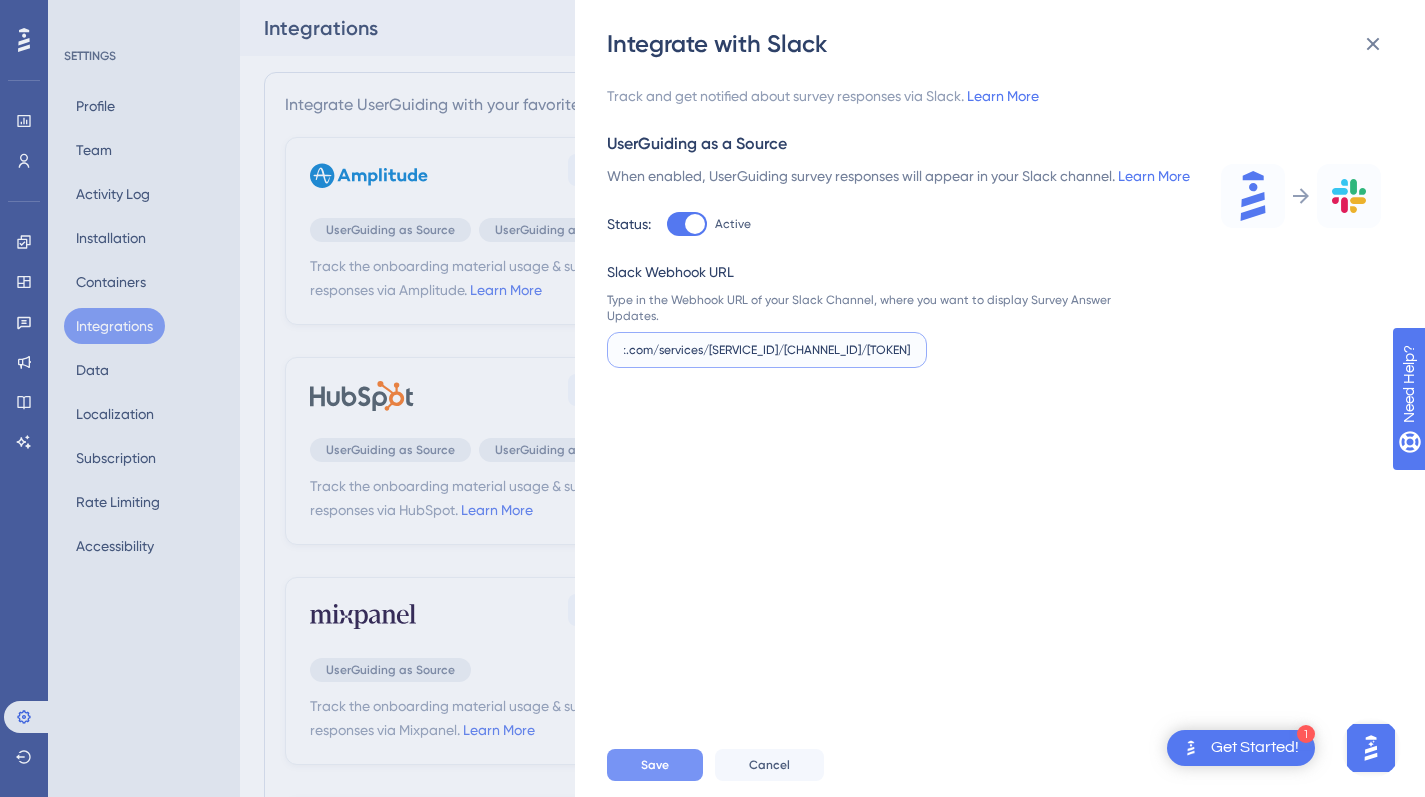 type on "[URL]" 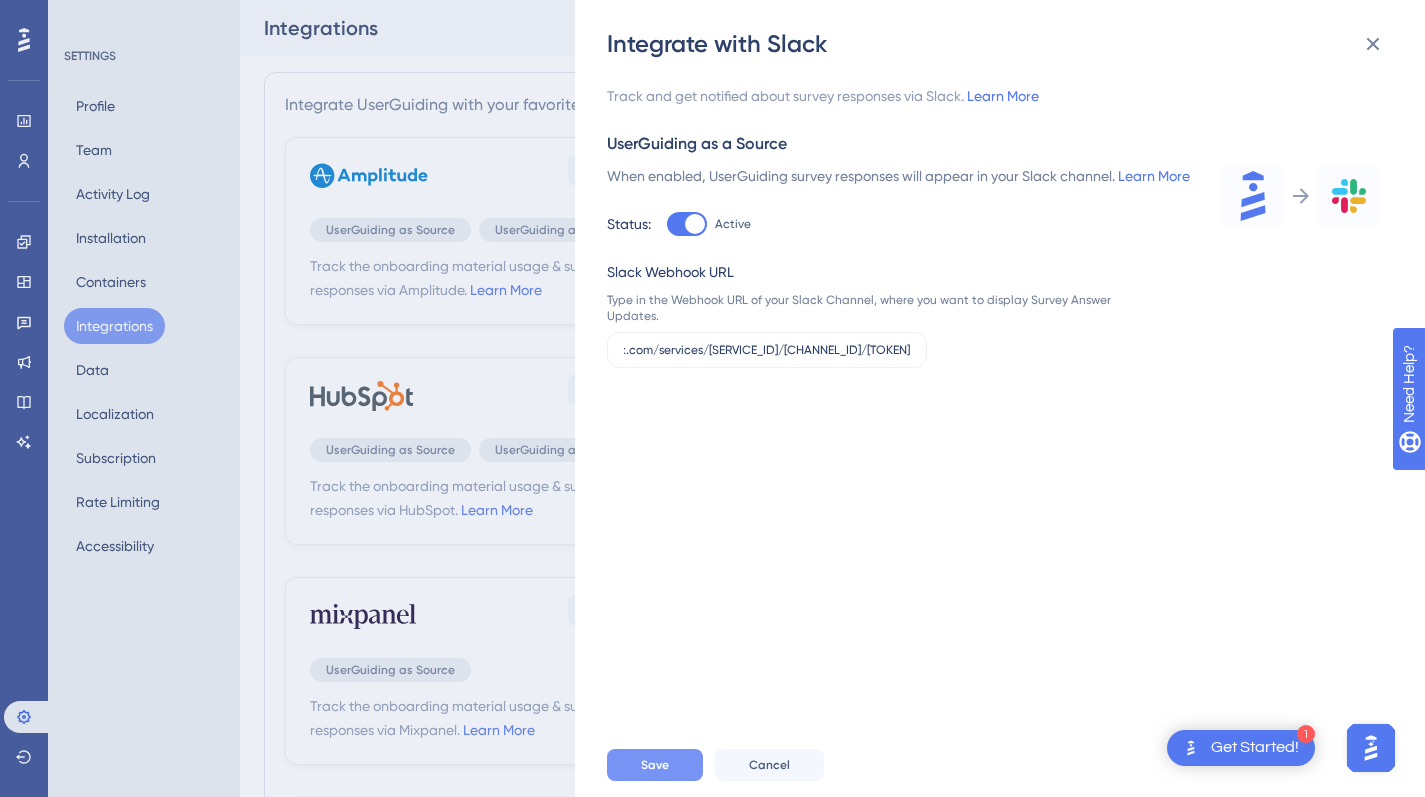 click on "Save" at bounding box center [655, 765] 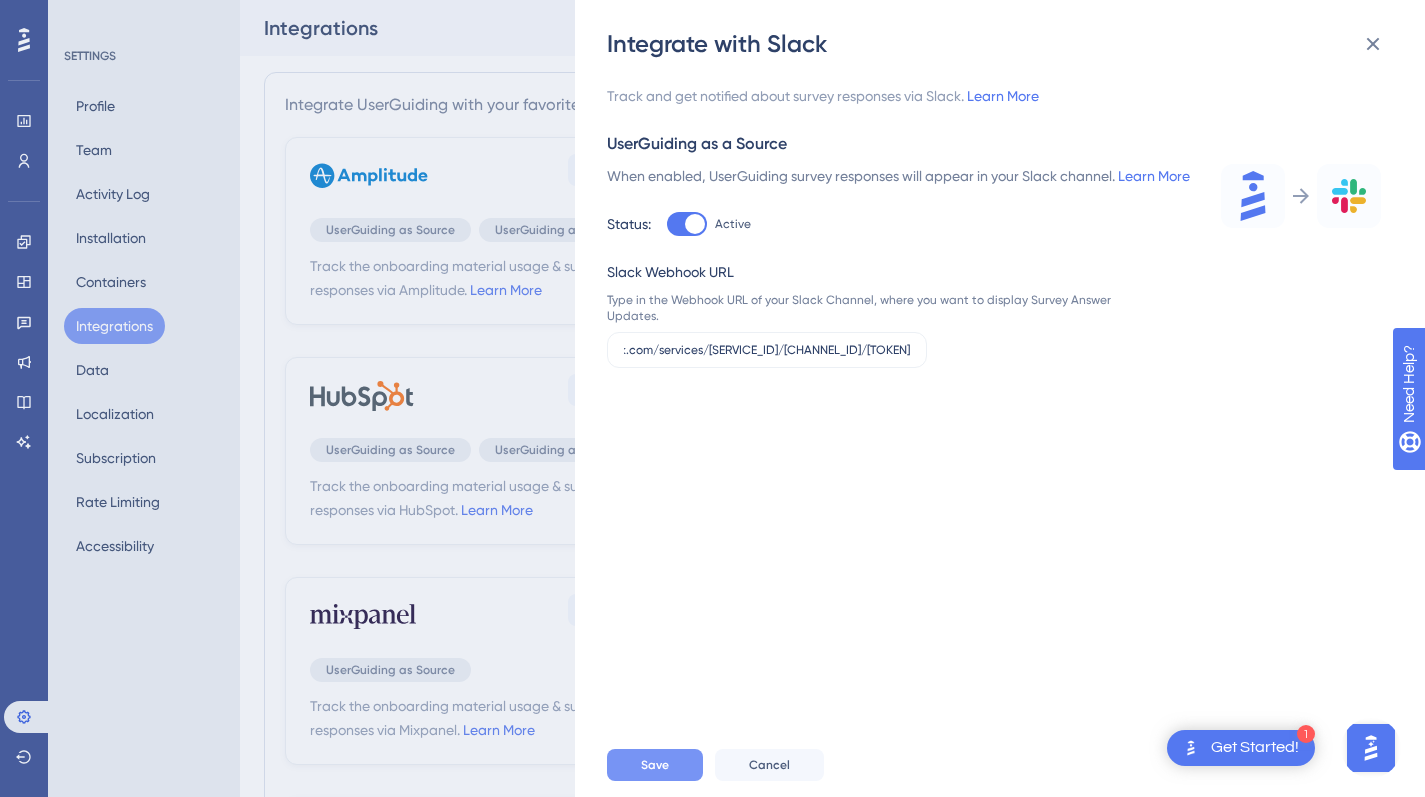 scroll, scrollTop: 0, scrollLeft: 0, axis: both 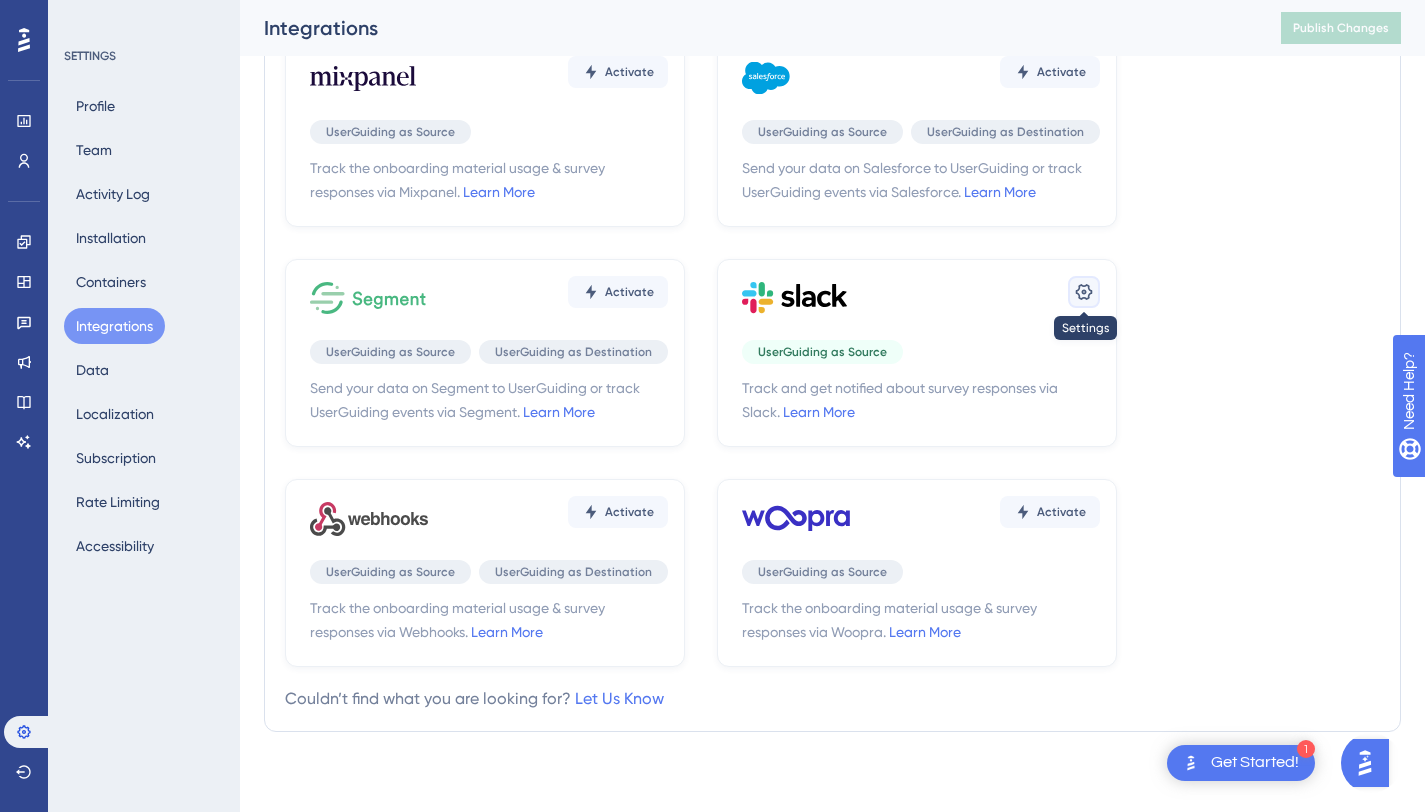 click 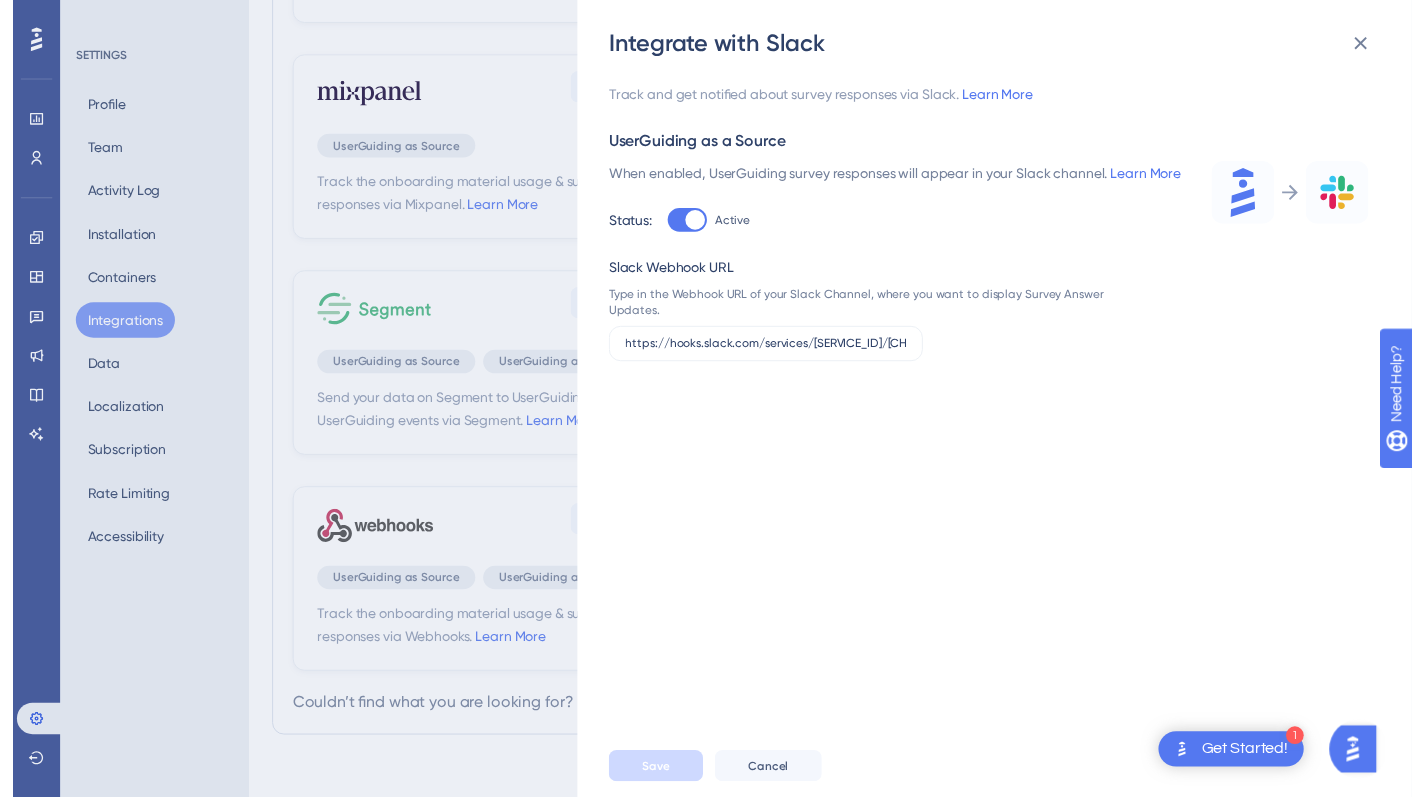 scroll, scrollTop: 0, scrollLeft: 0, axis: both 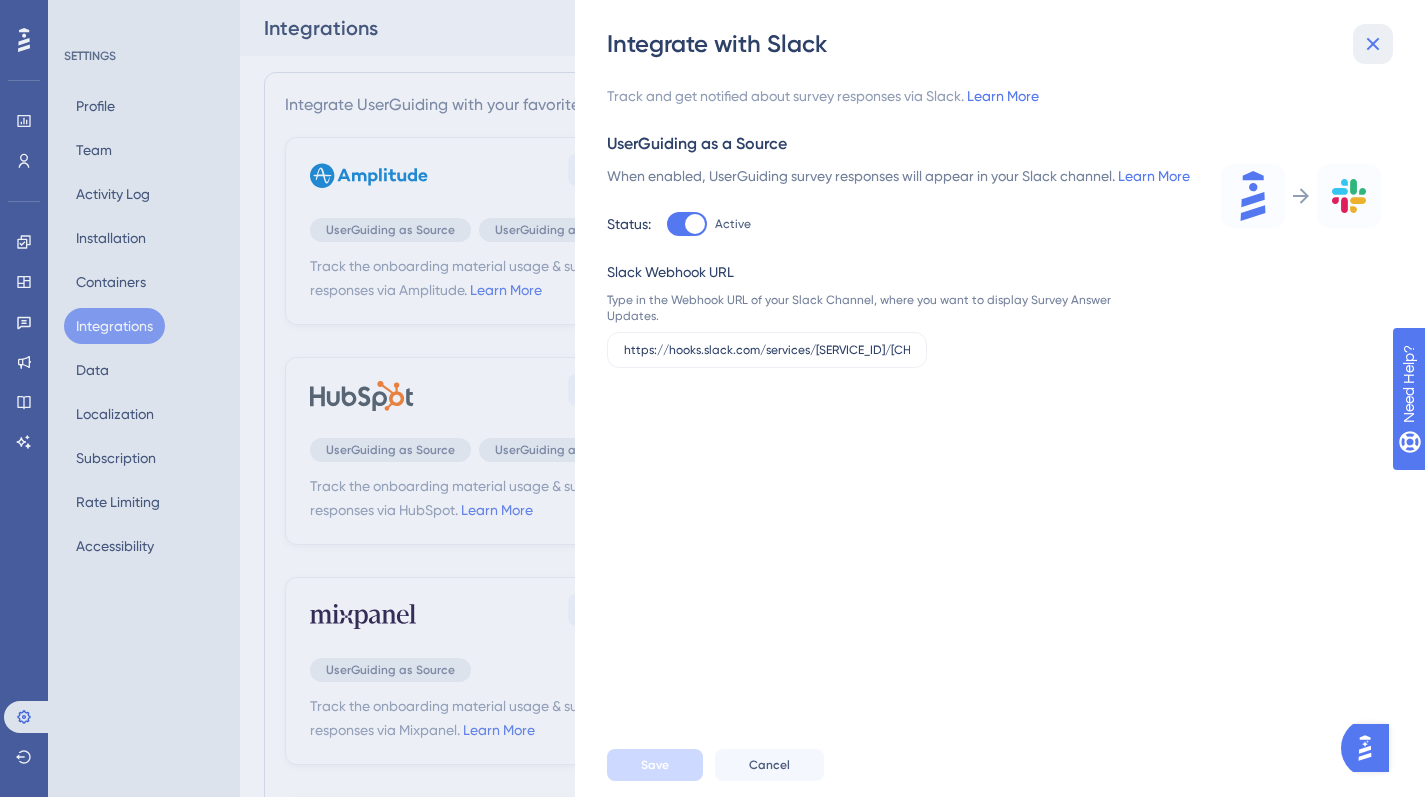 click 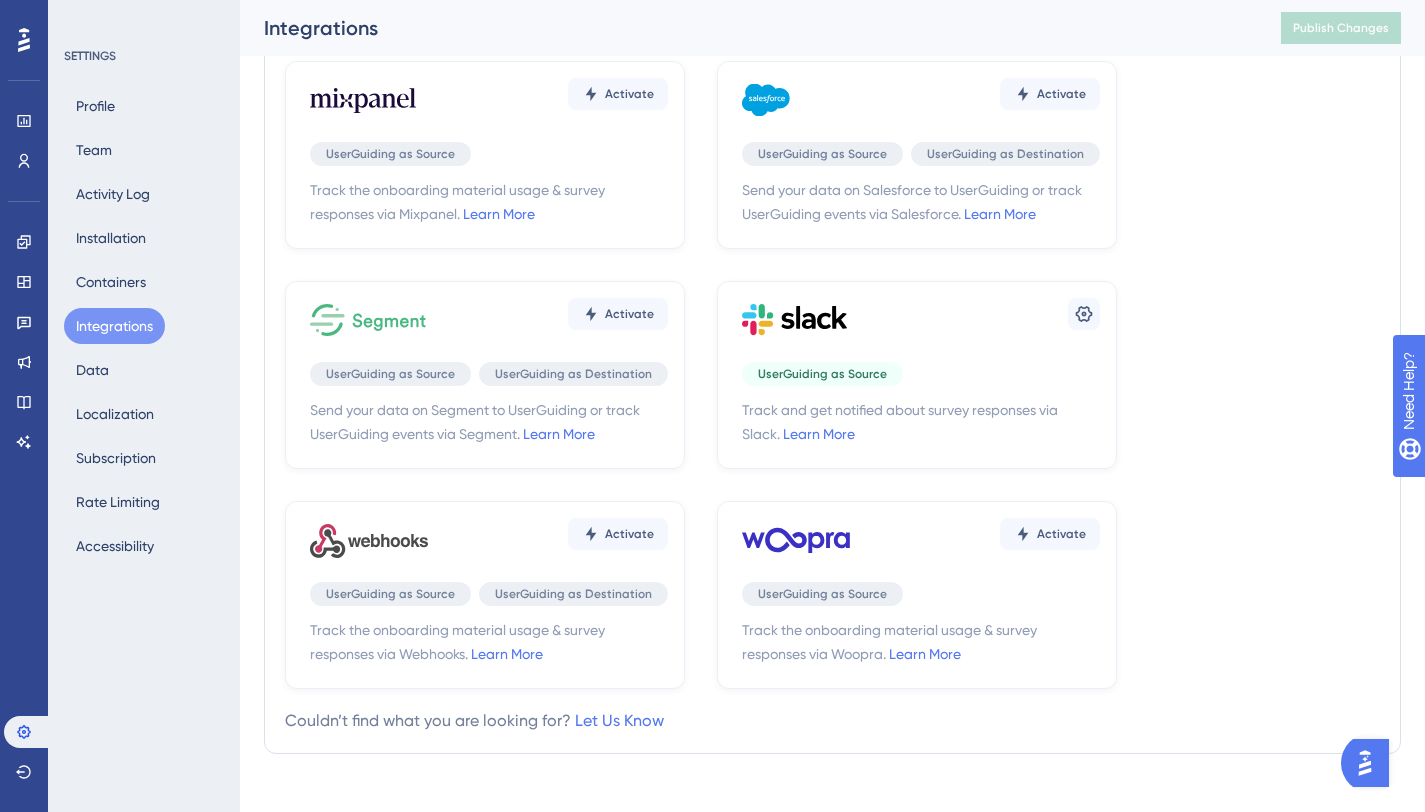 scroll, scrollTop: 554, scrollLeft: 0, axis: vertical 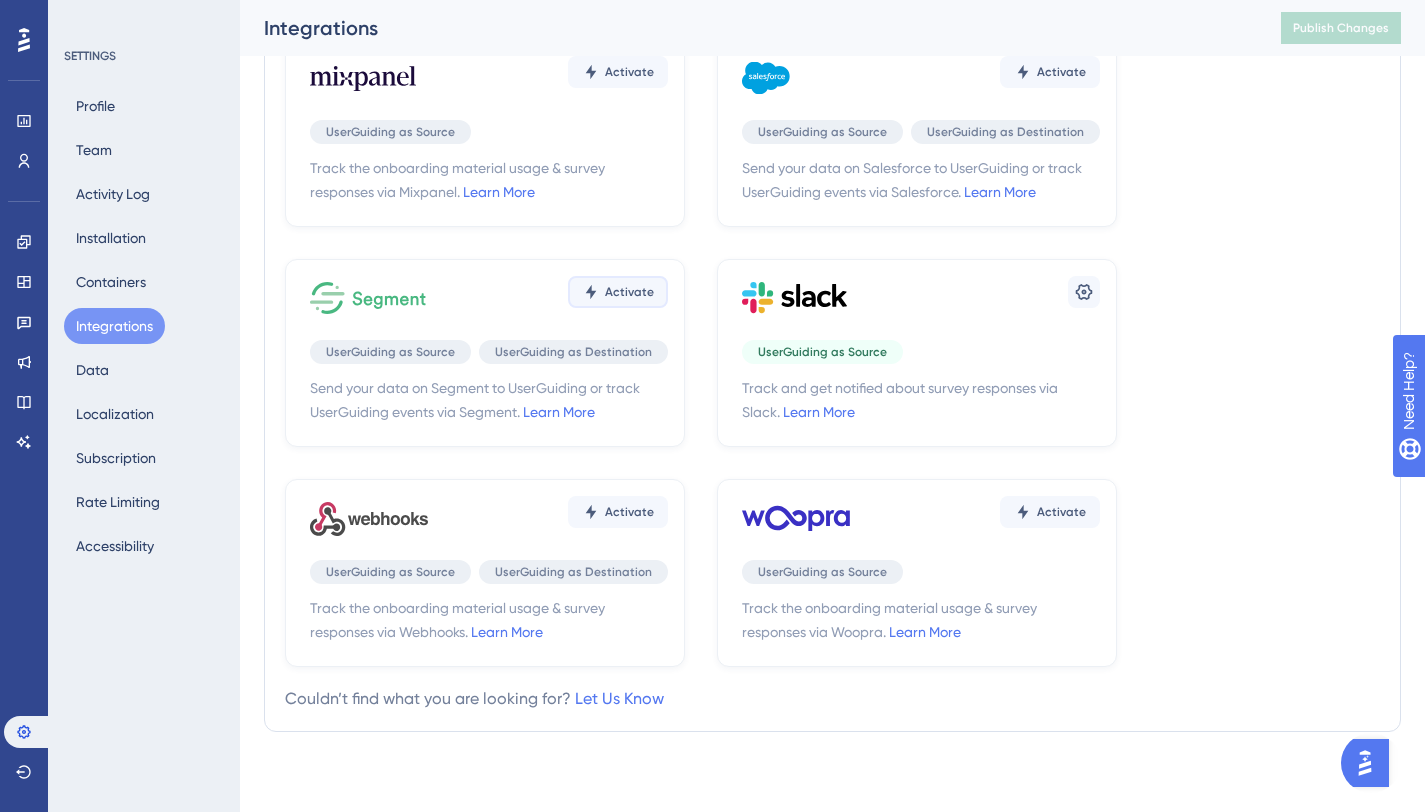 click on "Activate" at bounding box center [618, -368] 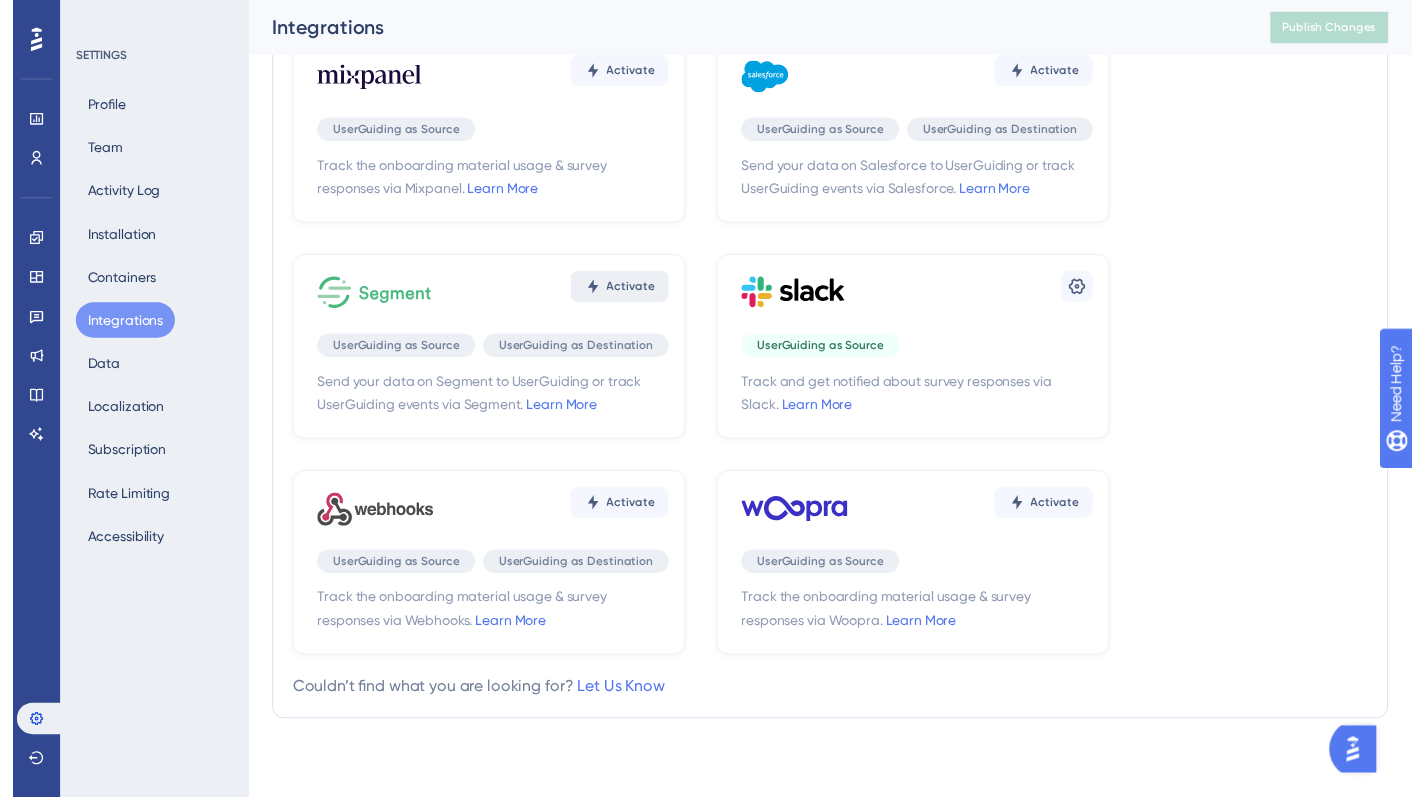 scroll, scrollTop: 0, scrollLeft: 0, axis: both 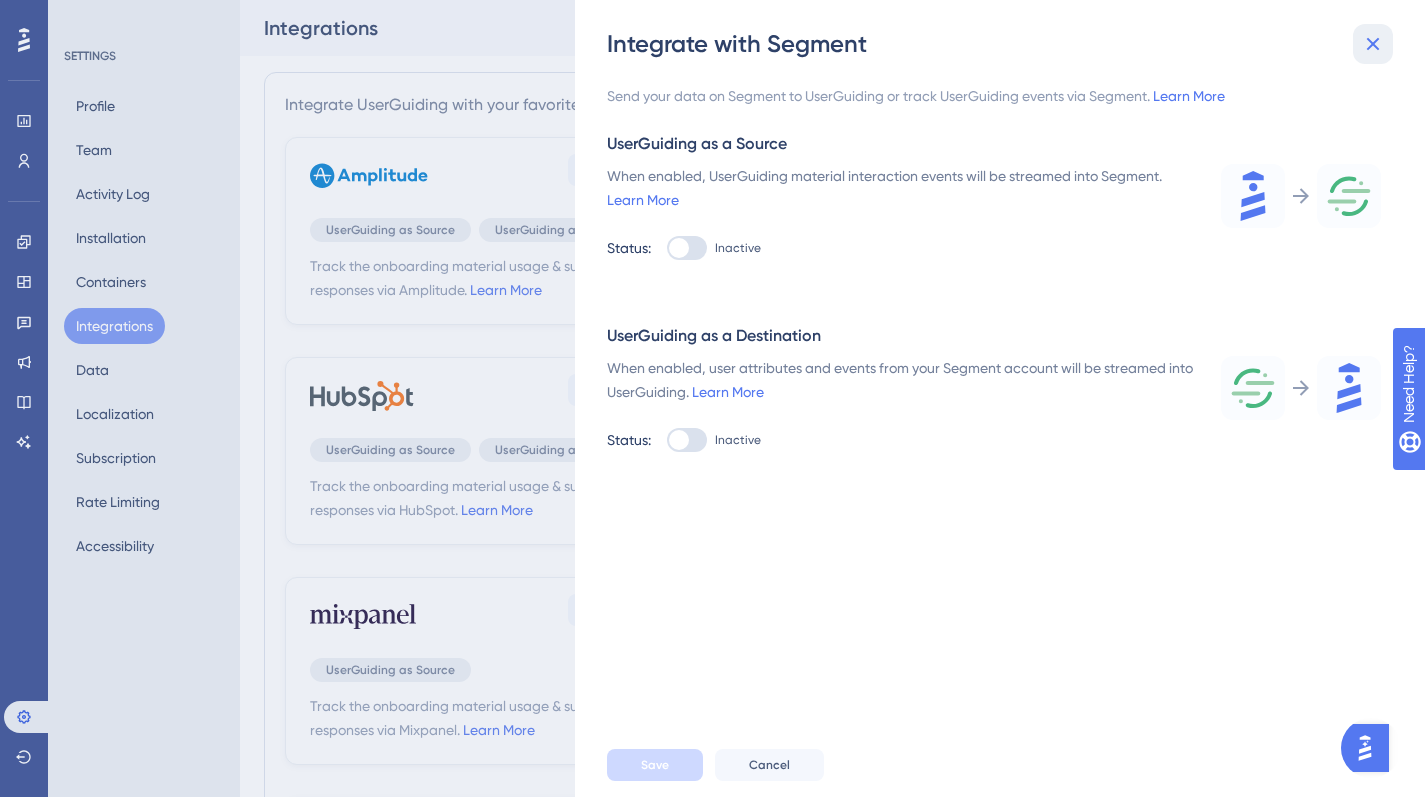 click at bounding box center [1373, 44] 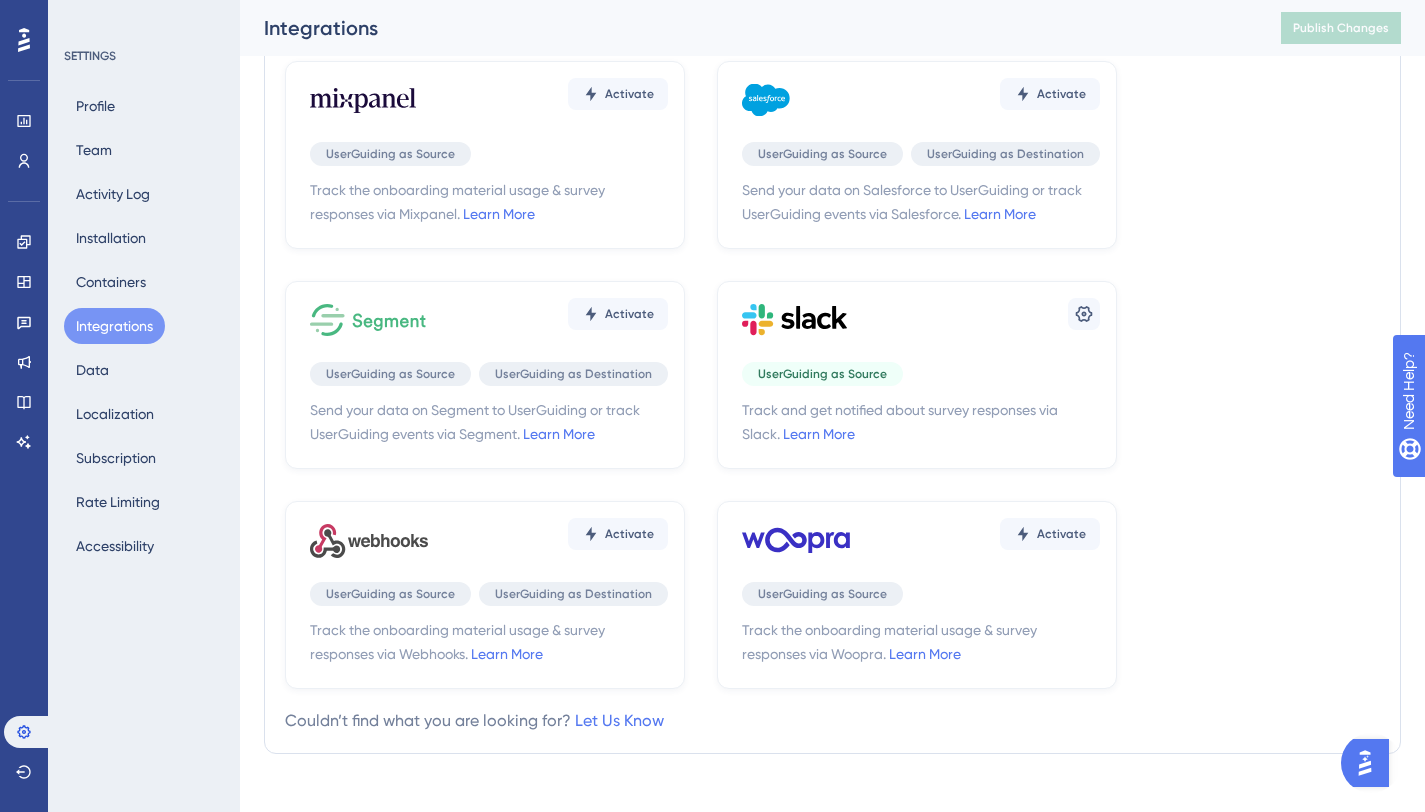 scroll, scrollTop: 554, scrollLeft: 0, axis: vertical 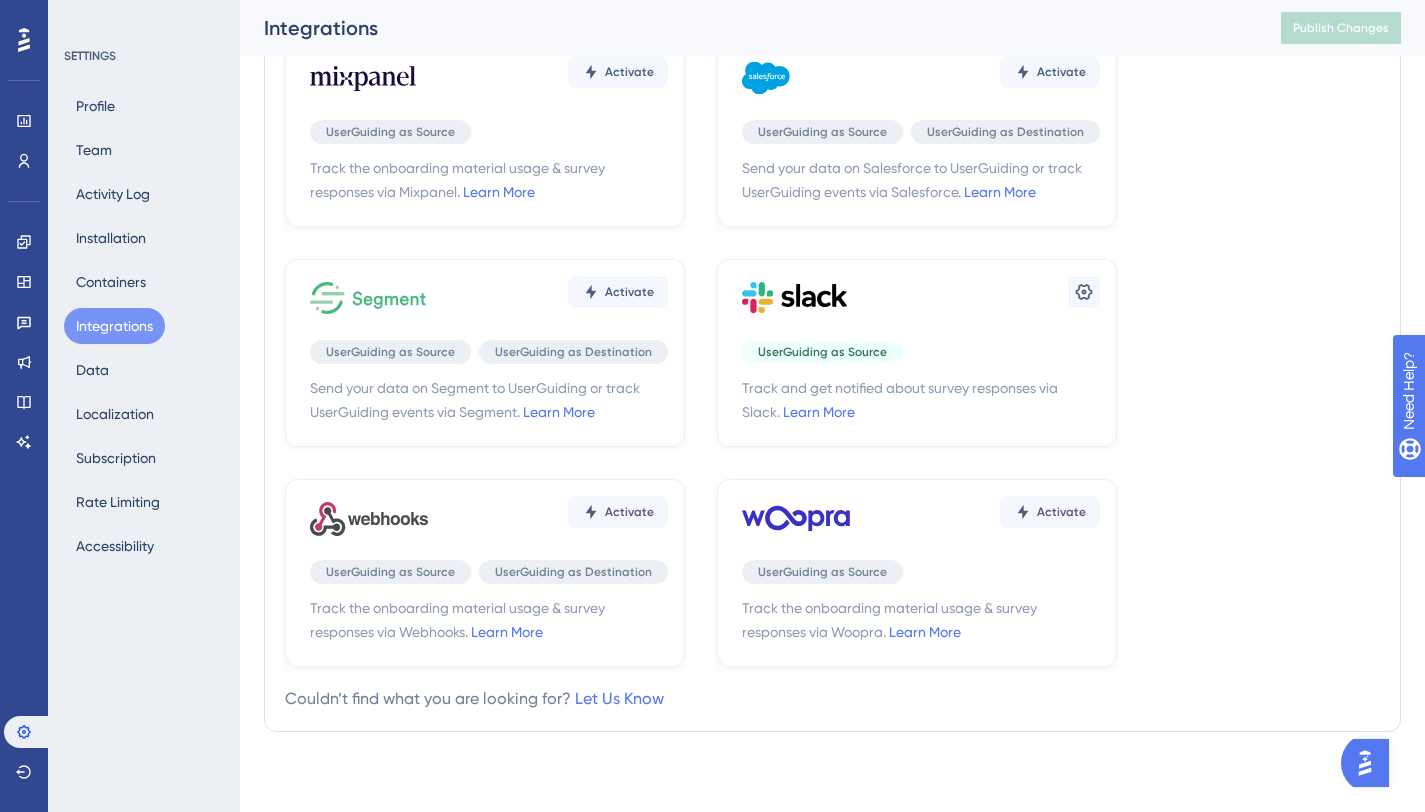 click on "Settings" at bounding box center (921, 298) 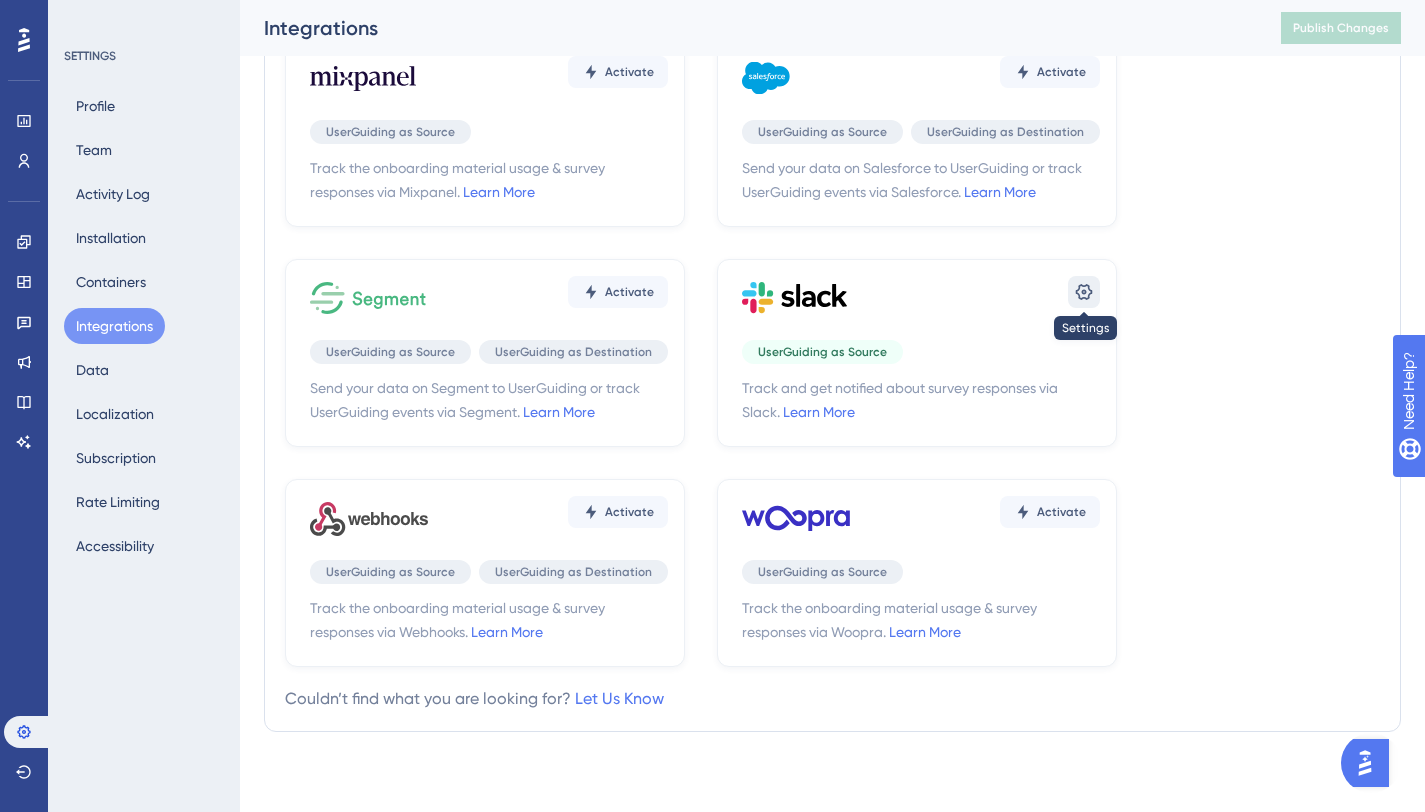 click 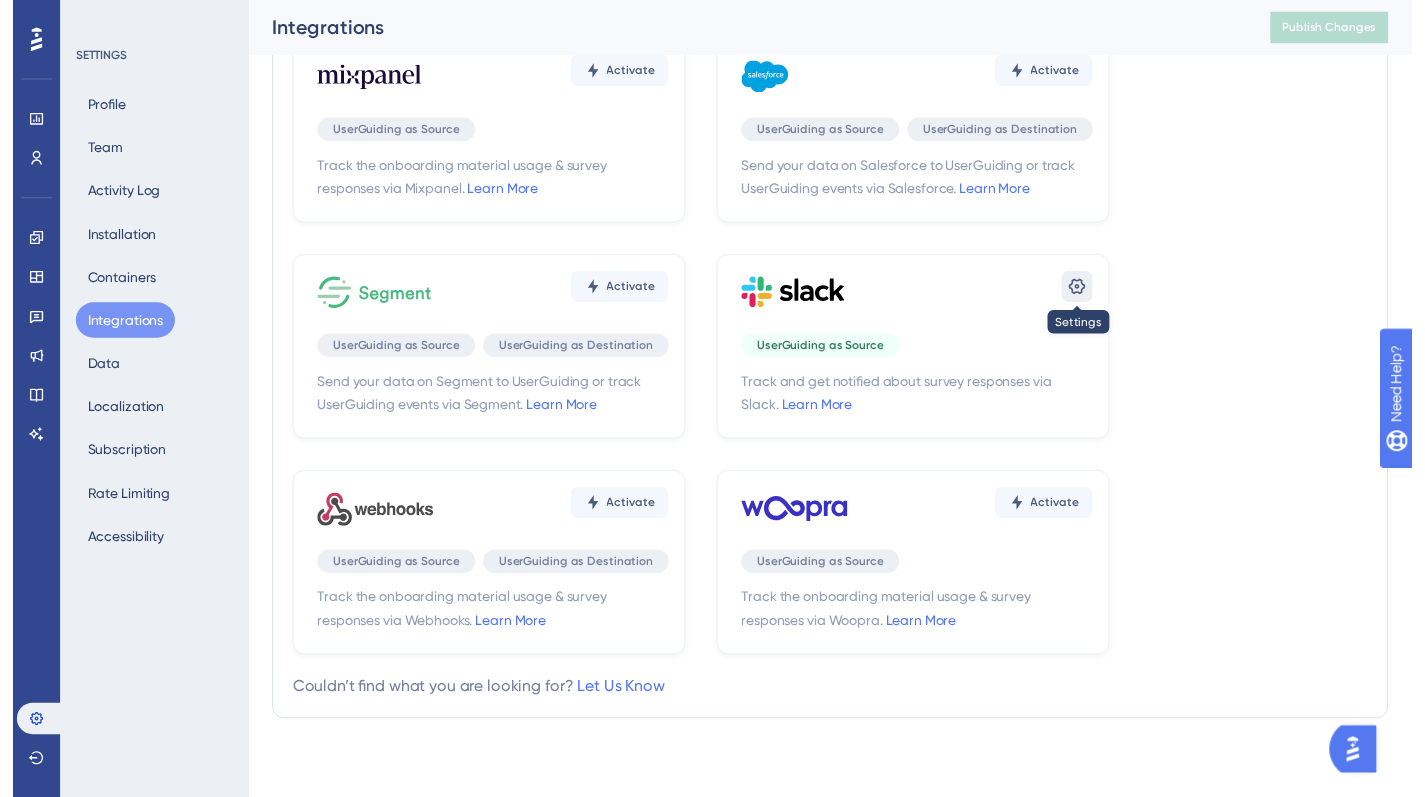 scroll, scrollTop: 0, scrollLeft: 0, axis: both 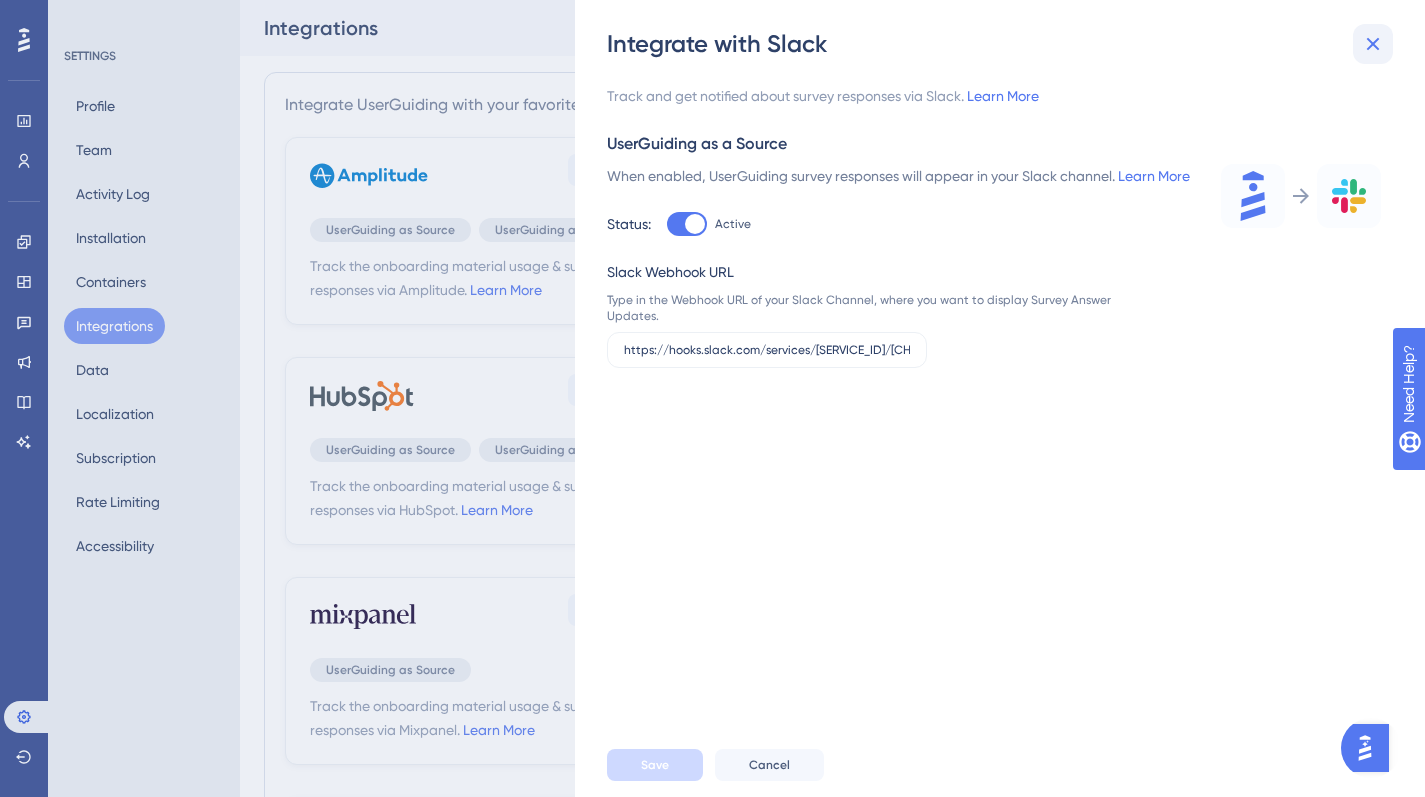 click 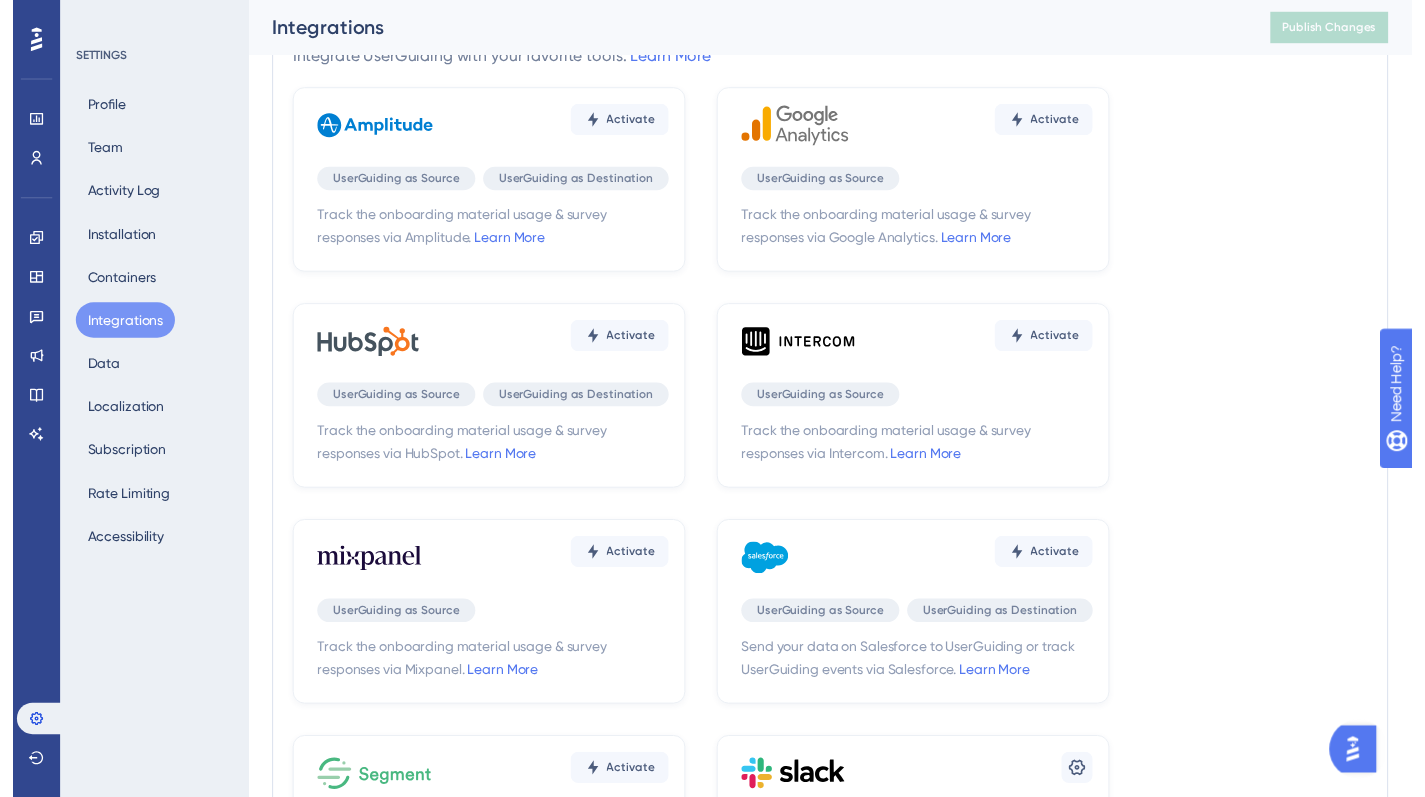 scroll, scrollTop: 0, scrollLeft: 0, axis: both 